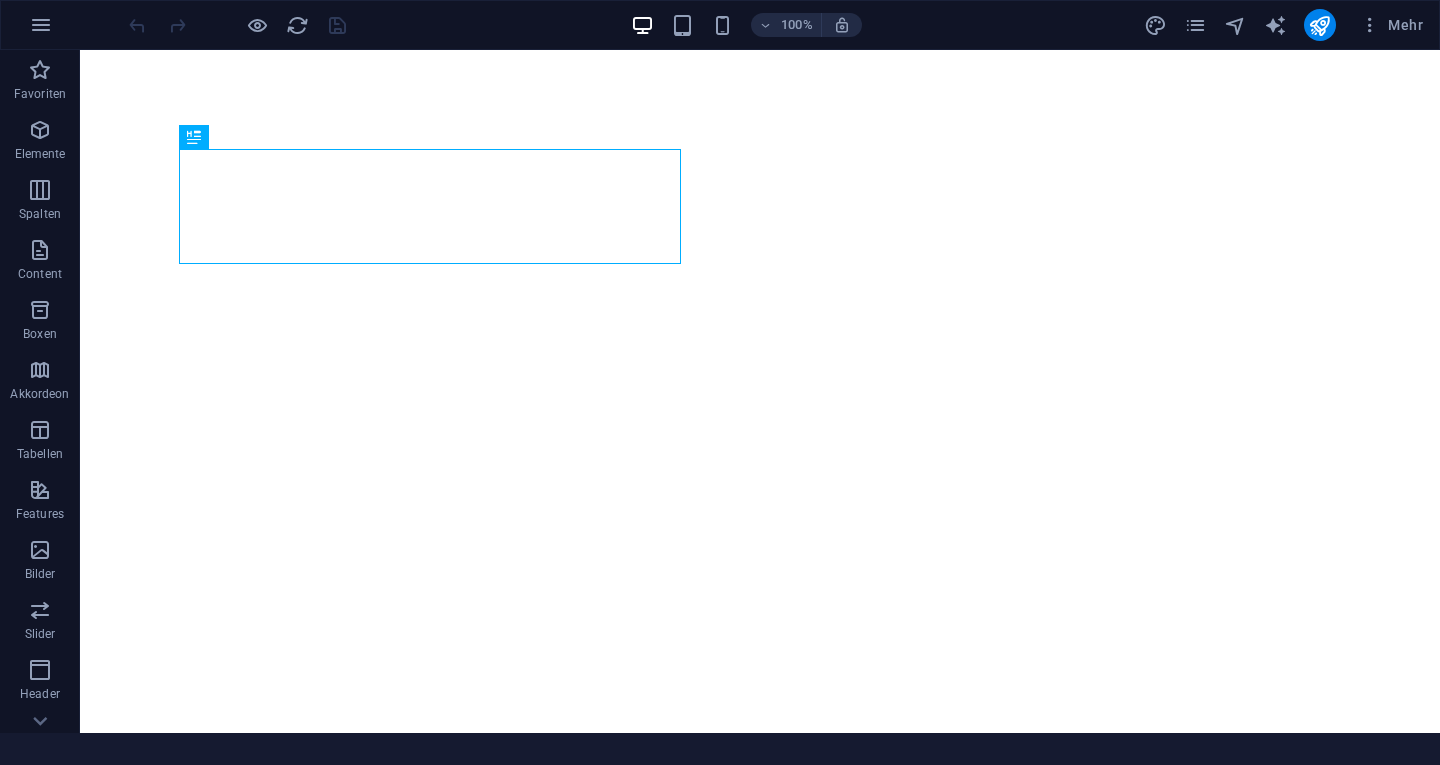 scroll, scrollTop: 0, scrollLeft: 0, axis: both 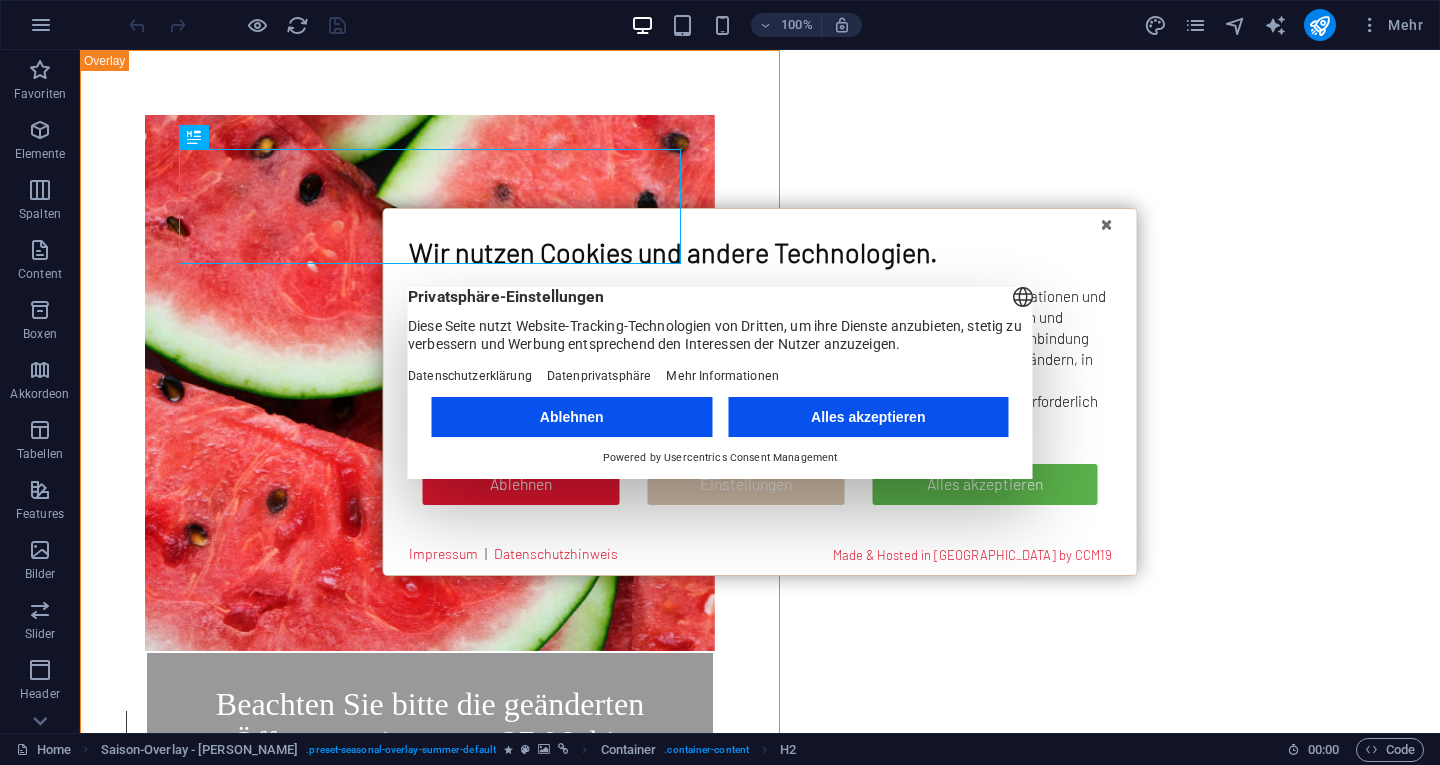 click on "Ablehnen" at bounding box center (572, 417) 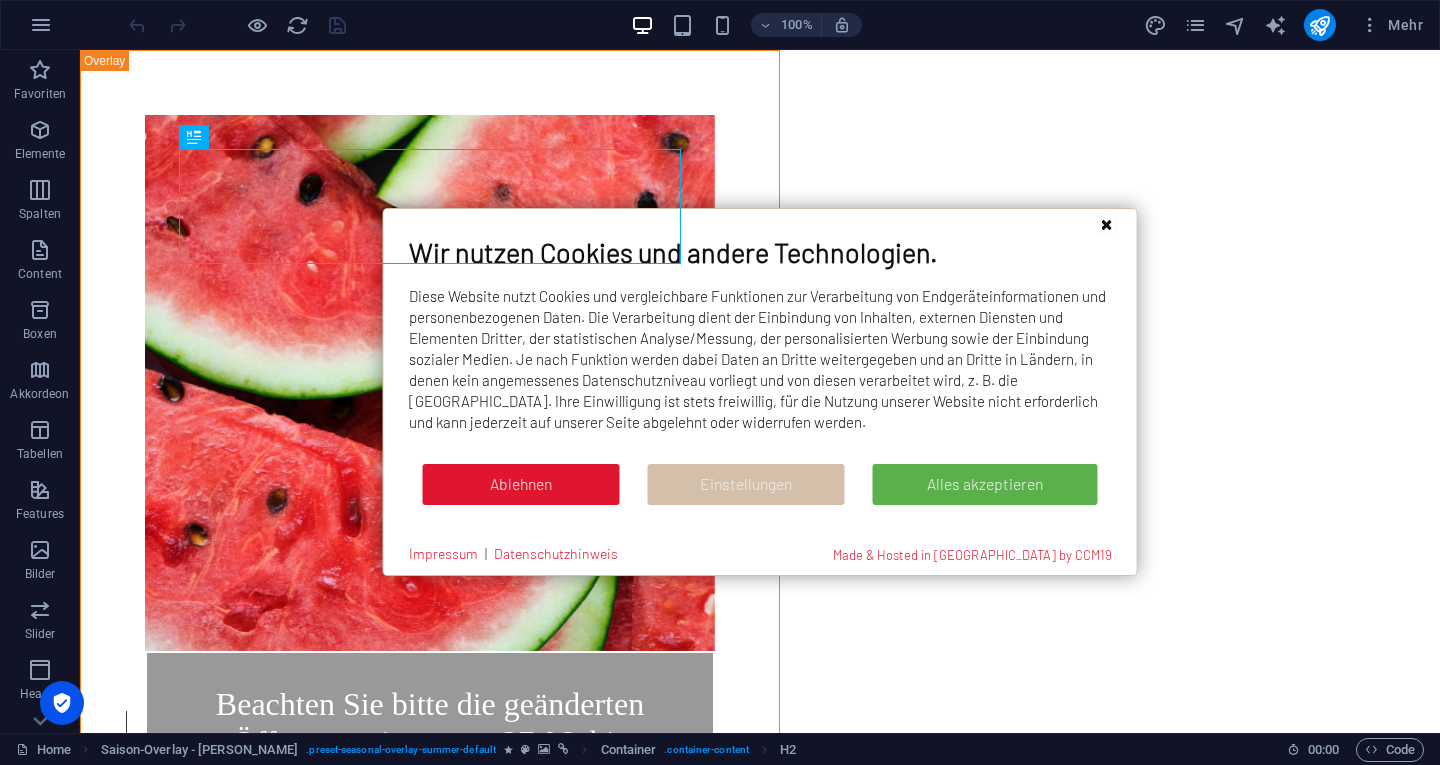 click at bounding box center (1107, 224) 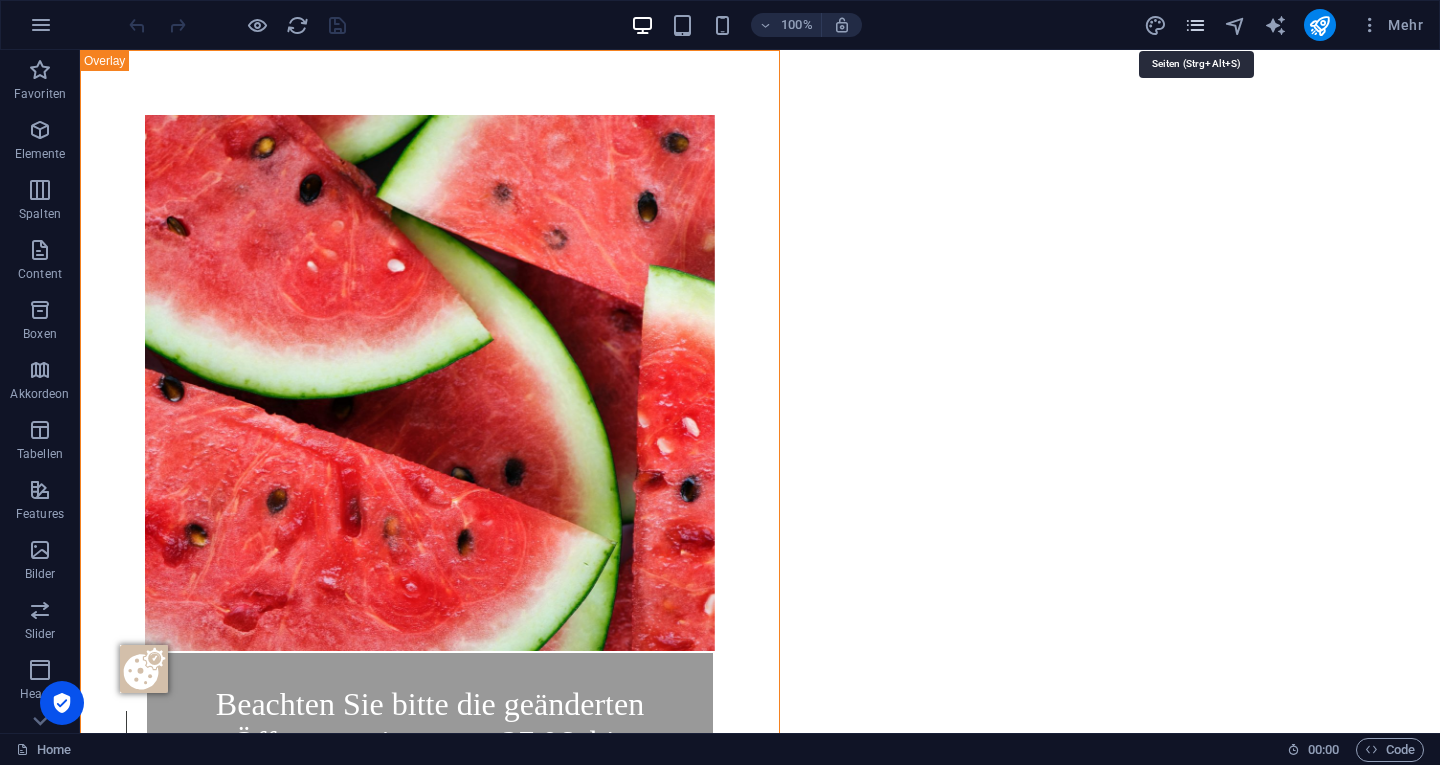 click at bounding box center [1195, 25] 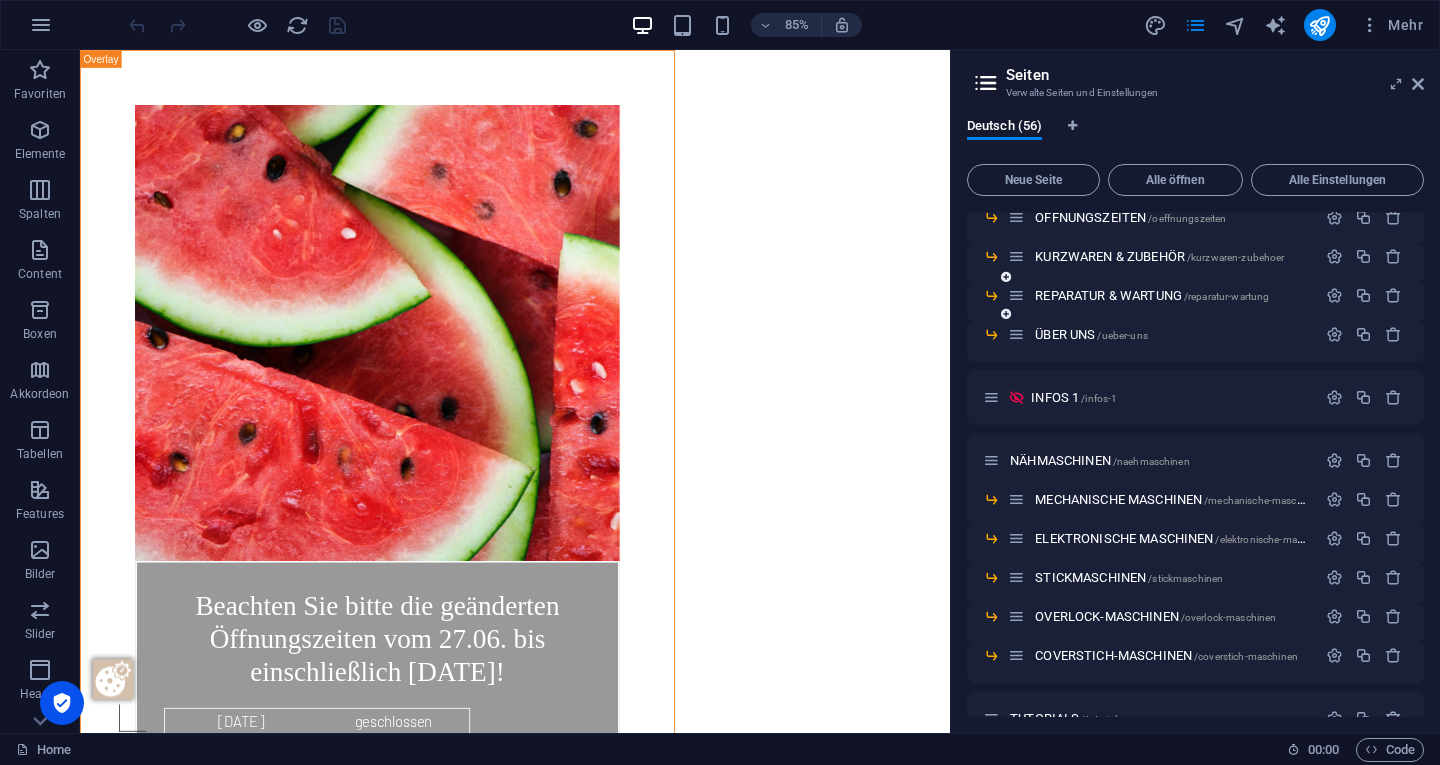 scroll, scrollTop: 300, scrollLeft: 0, axis: vertical 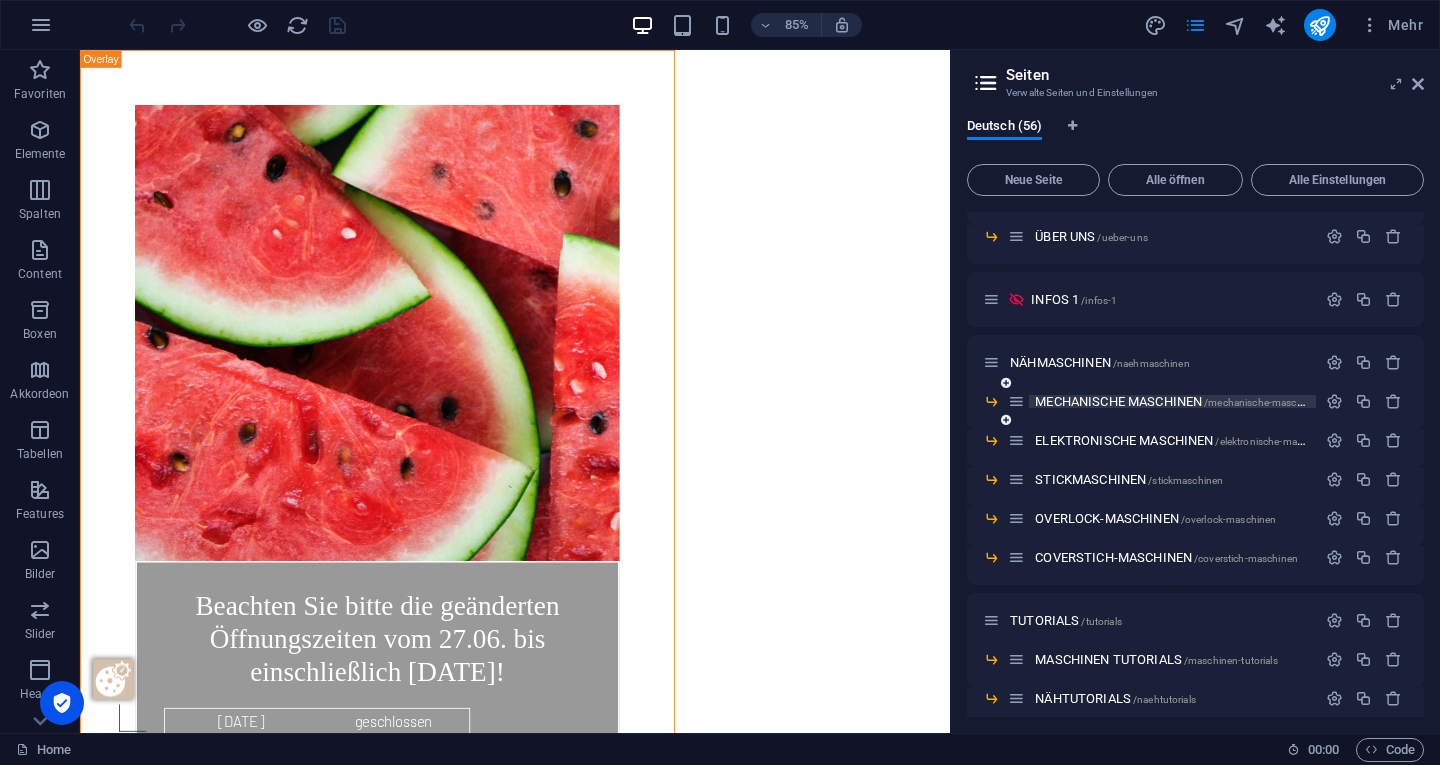 click on "MECHANISCHE MASCHINEN /mechanische-maschinen" at bounding box center [1178, 401] 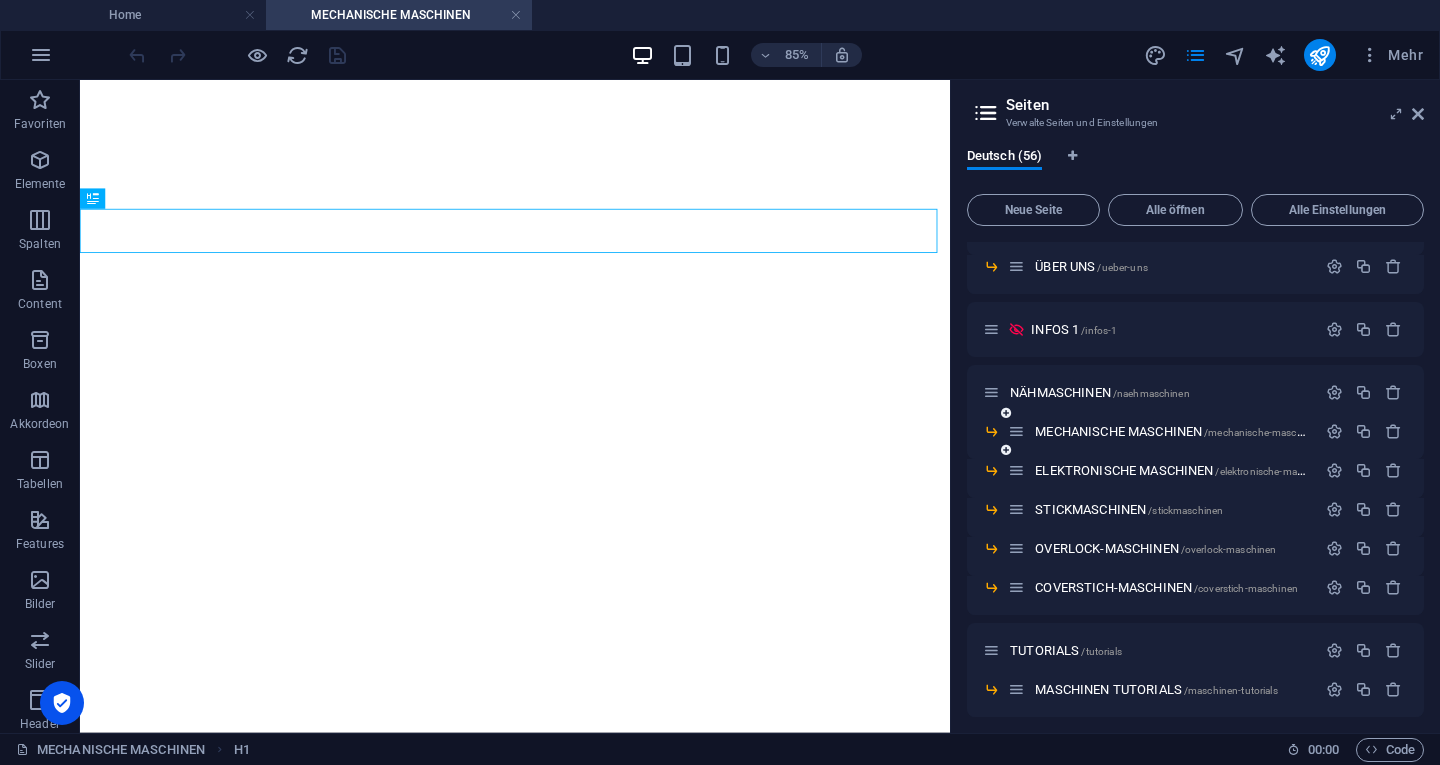 click on "MECHANISCHE MASCHINEN /mechanische-maschinen" at bounding box center [1162, 431] 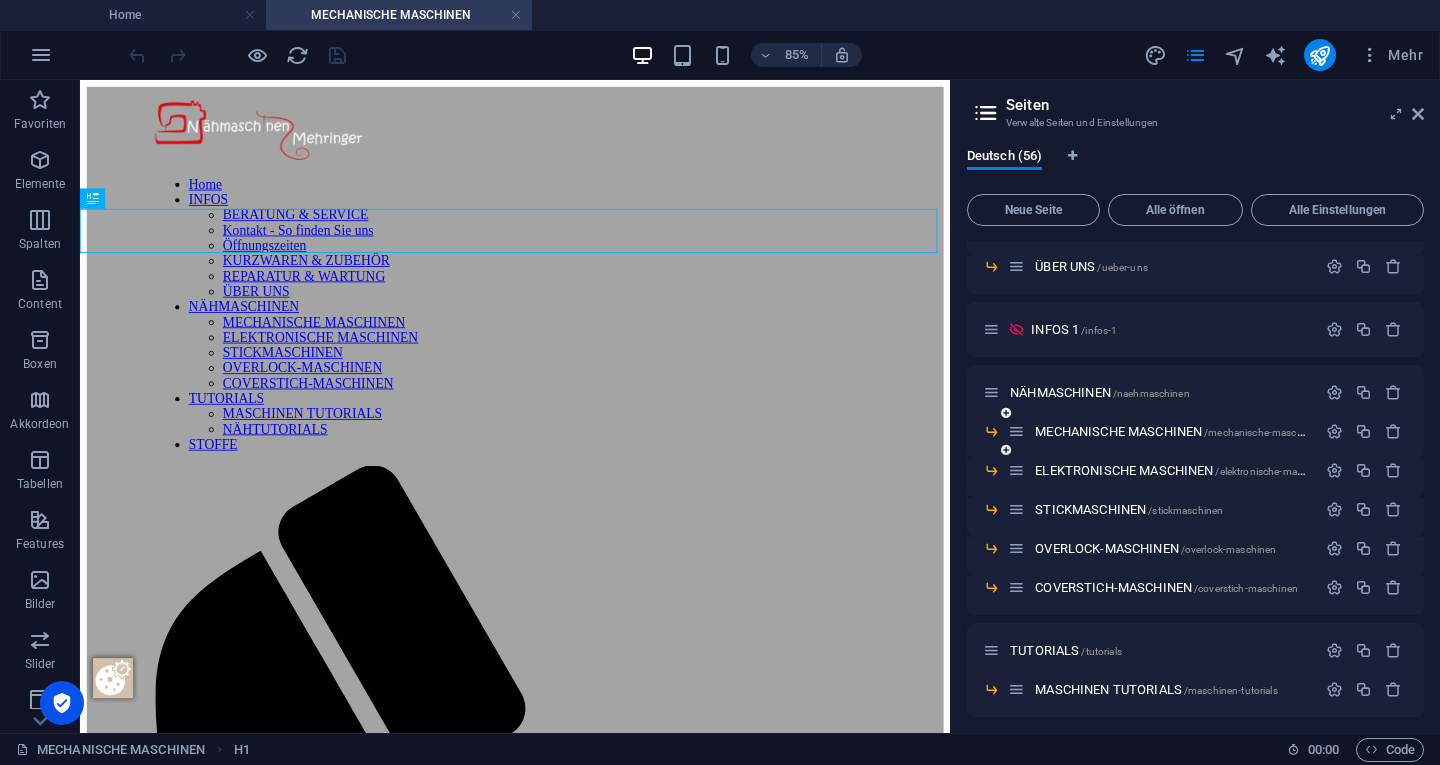 scroll, scrollTop: 0, scrollLeft: 0, axis: both 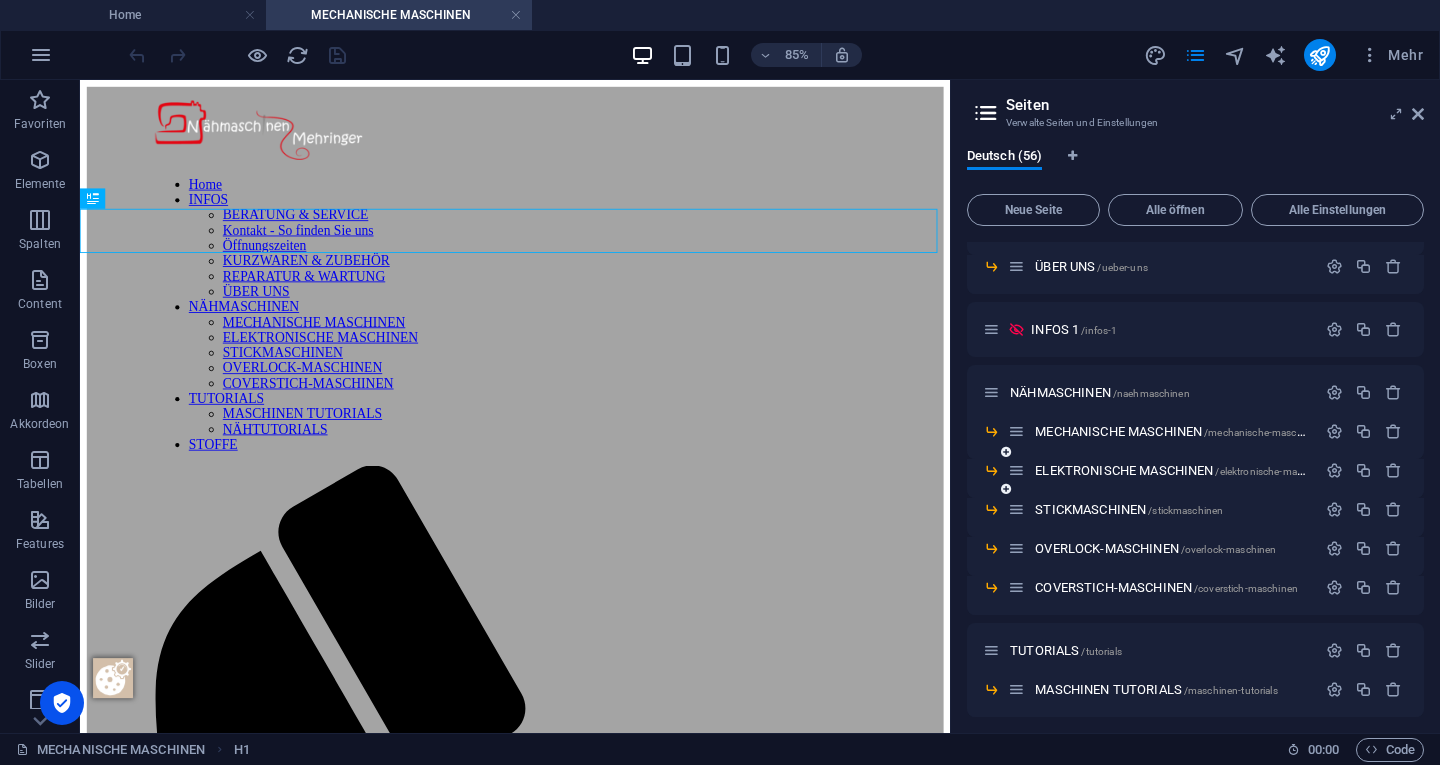 click on "ELEKTRONISCHE MASCHINEN /elektronische-maschinen" at bounding box center [1162, 470] 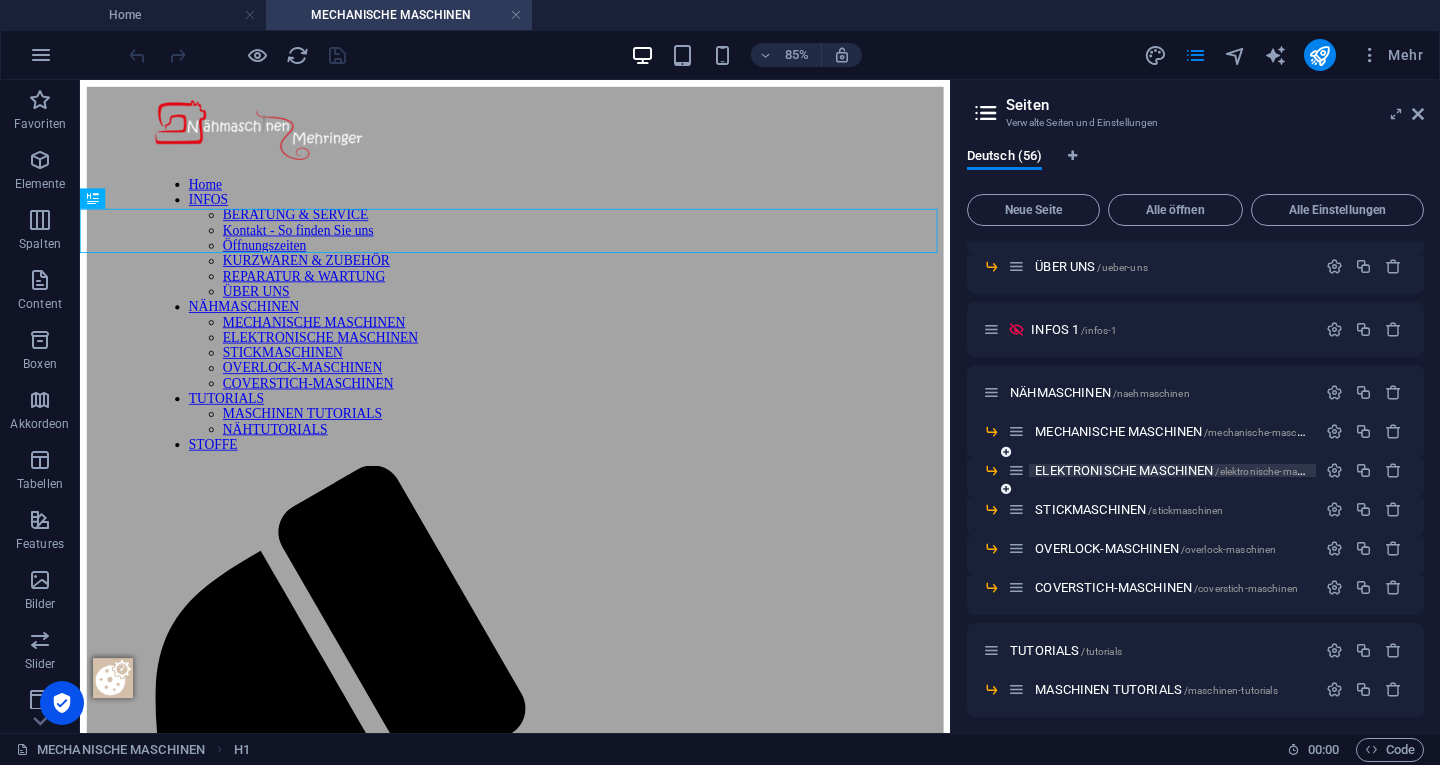 click on "ELEKTRONISCHE MASCHINEN /elektronische-maschinen" at bounding box center [1184, 470] 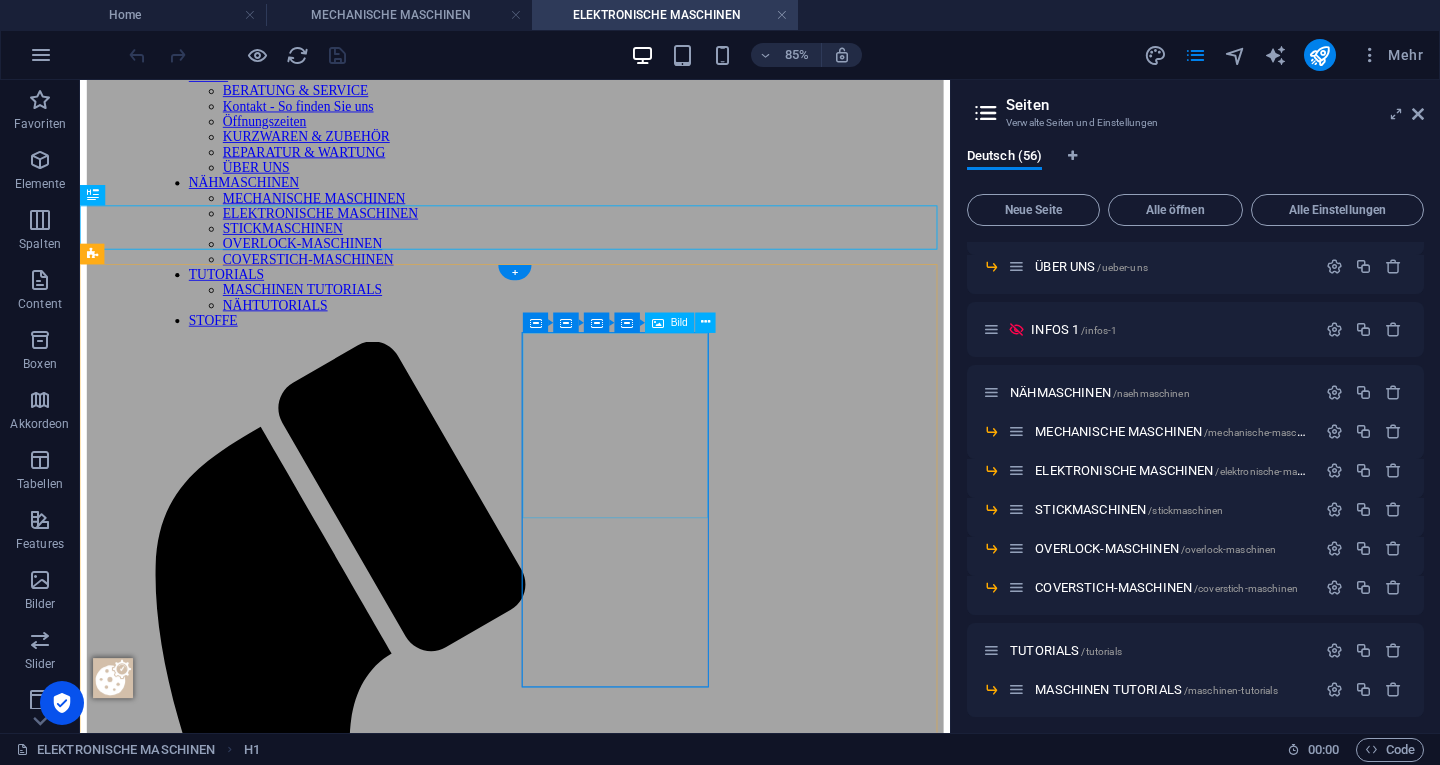 scroll, scrollTop: 200, scrollLeft: 0, axis: vertical 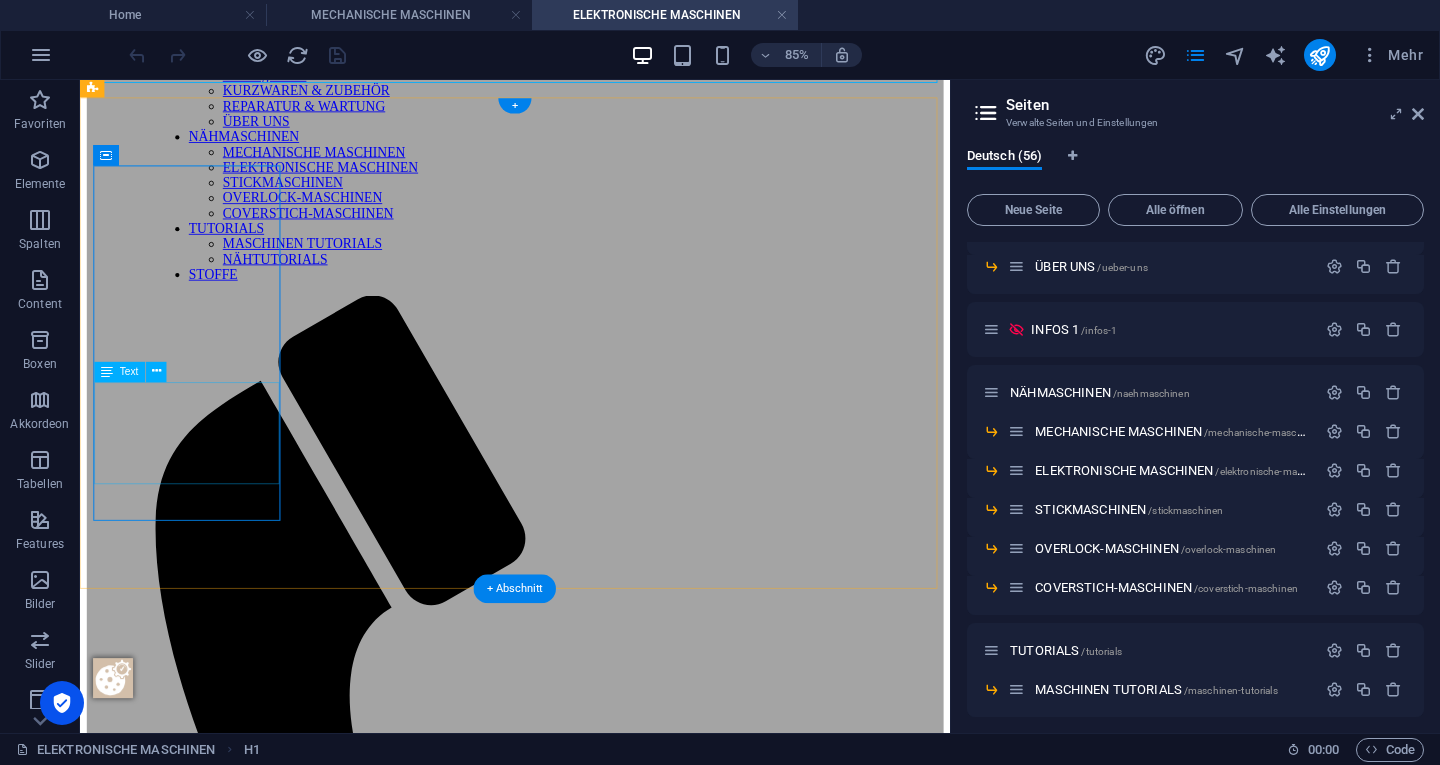 click on "UVP*: 449,00 € 389,00 € inkl. 19% MwSt." at bounding box center (592, 2697) 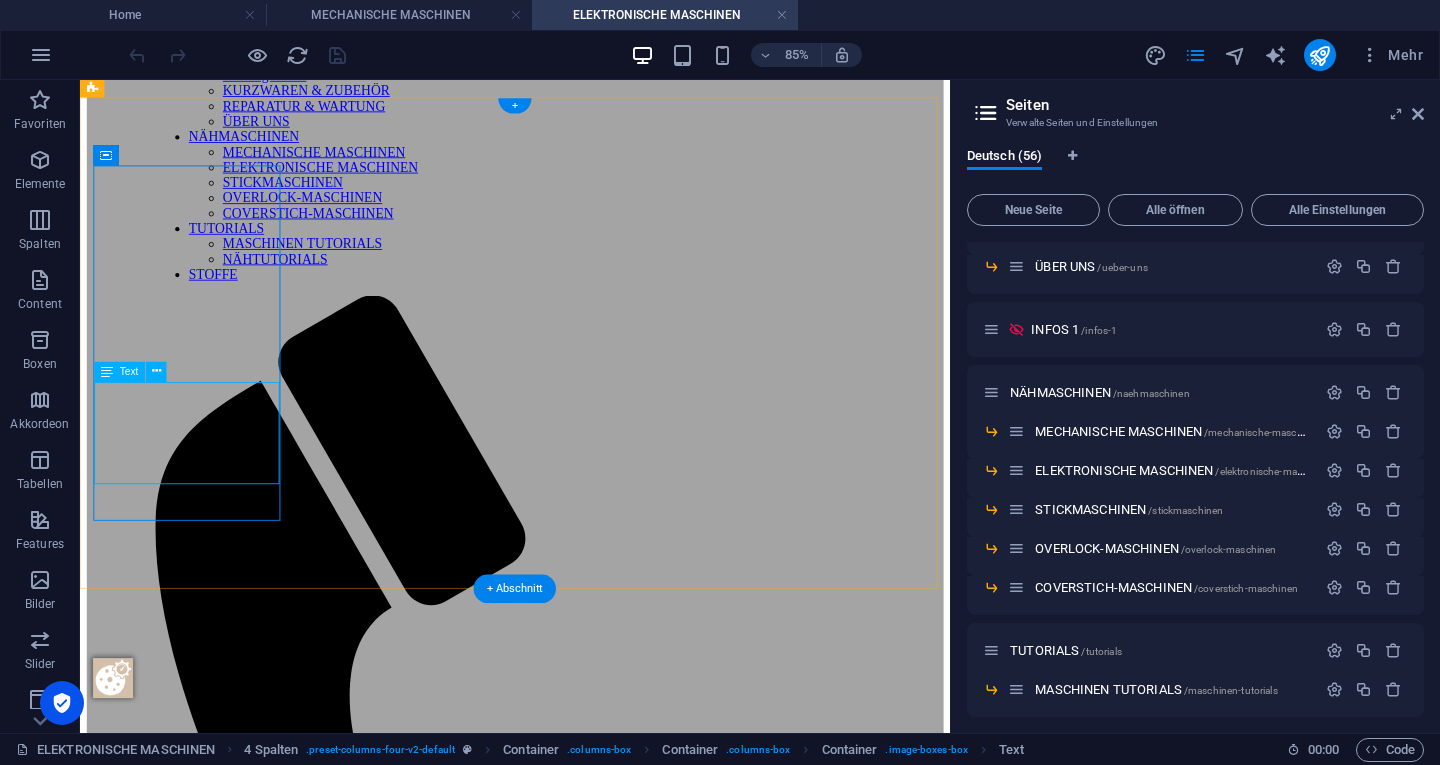 click on "UVP*: 449,00 € 389,00 € inkl. 19% MwSt." at bounding box center [592, 2697] 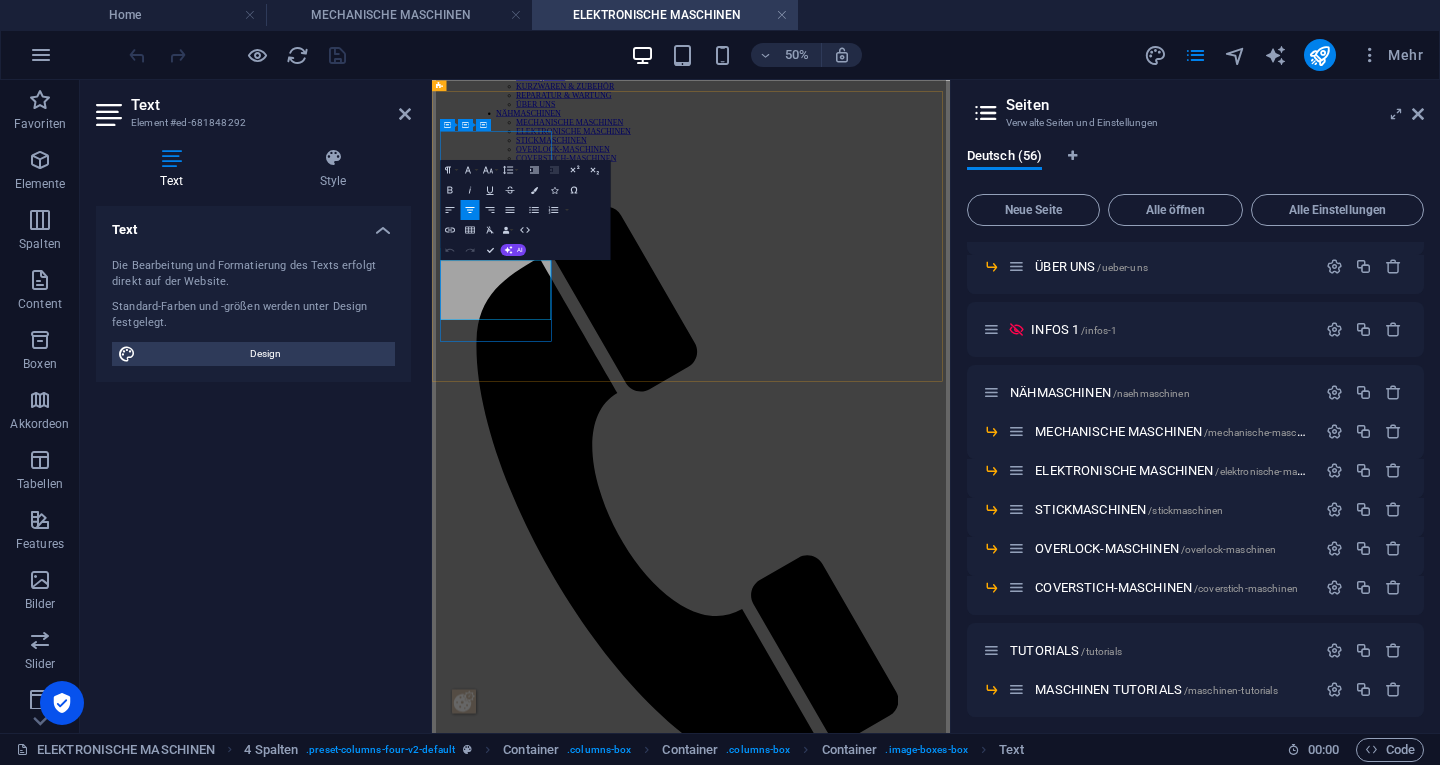 click on "389,00 €" at bounding box center (950, 2725) 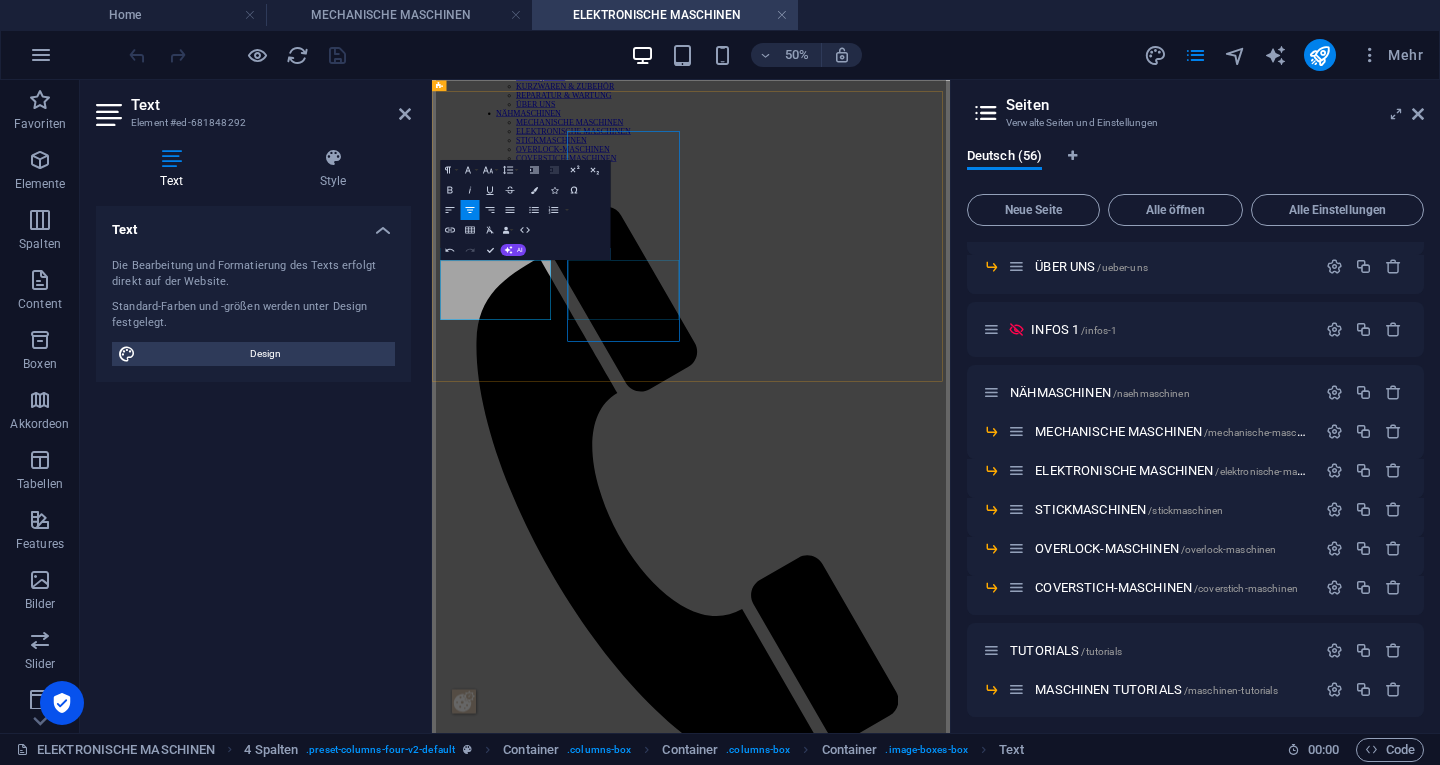 type 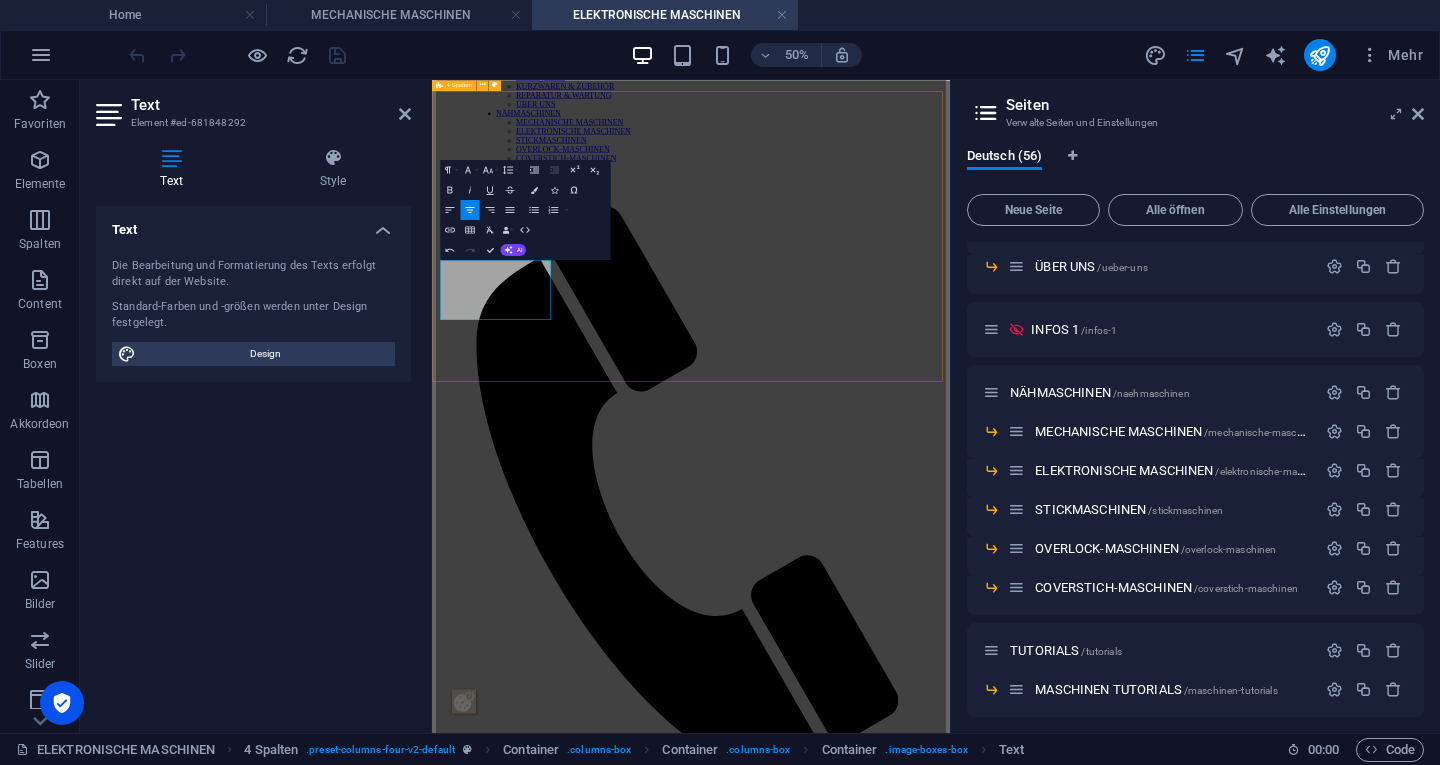 click on "elna eXperience 450 UVP*: 449,00 € 399,00 € inkl. 19% MwSt. Mehr Info elna eXperience 530 UVP*: 699,00 € 599,00 € inkl. 19% MwSt. Mehr Info elna eXperience 550 UVP*: 819,00 € 699,00 € inkl. 19% MwSt. Mehr Info elna eXperience 560 UVP*: 929,00 € 799,00 € inkl. 19% MwSt. Mehr Info" at bounding box center [950, 4108] 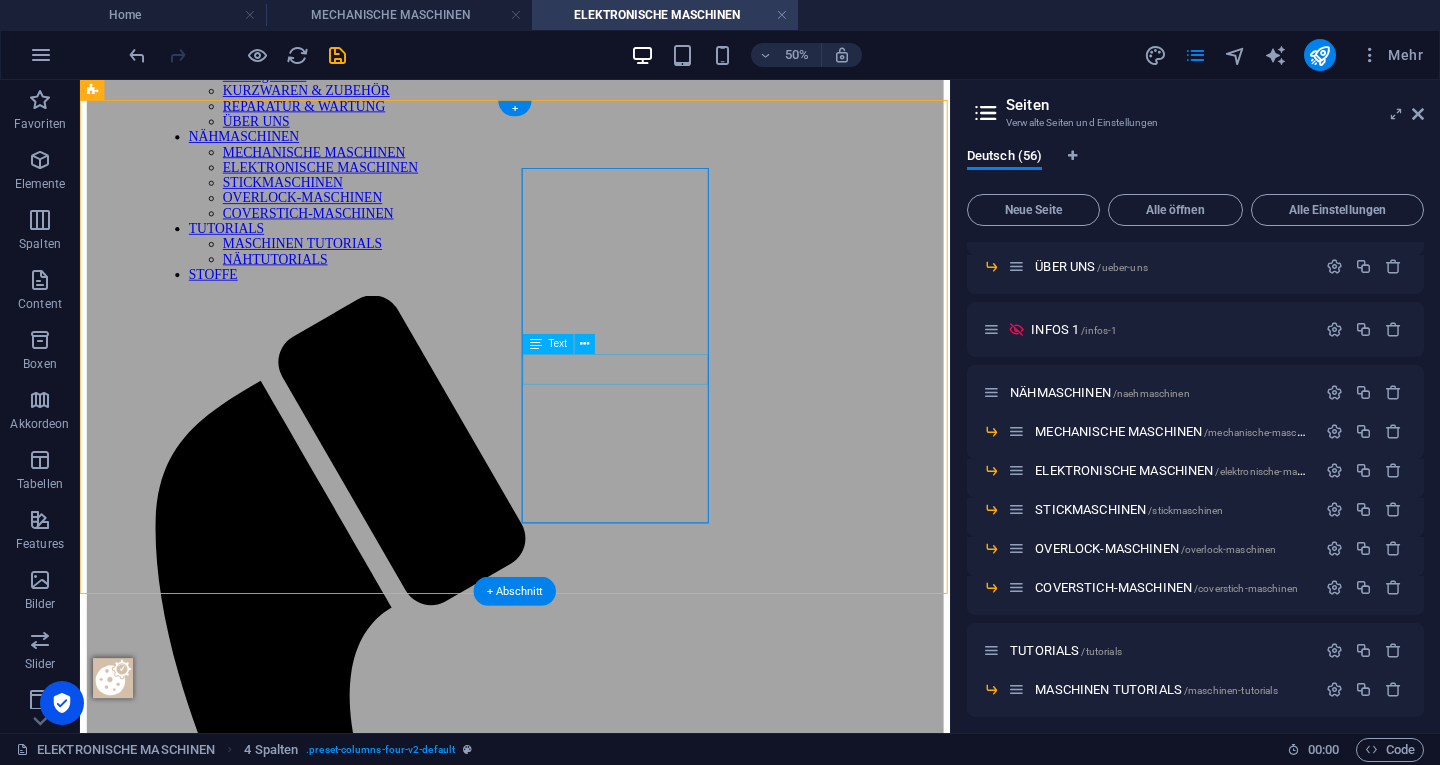 scroll, scrollTop: 196, scrollLeft: 0, axis: vertical 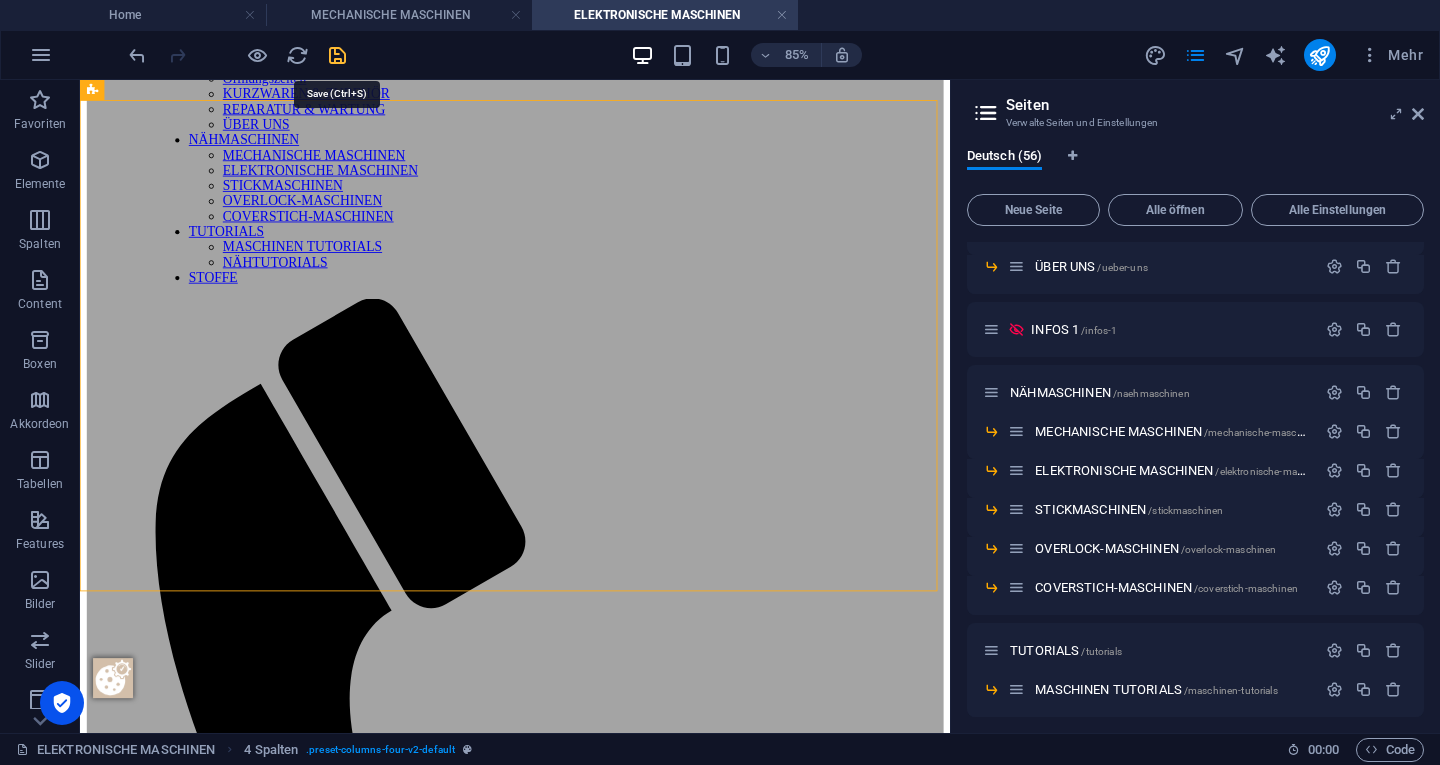 click at bounding box center [337, 55] 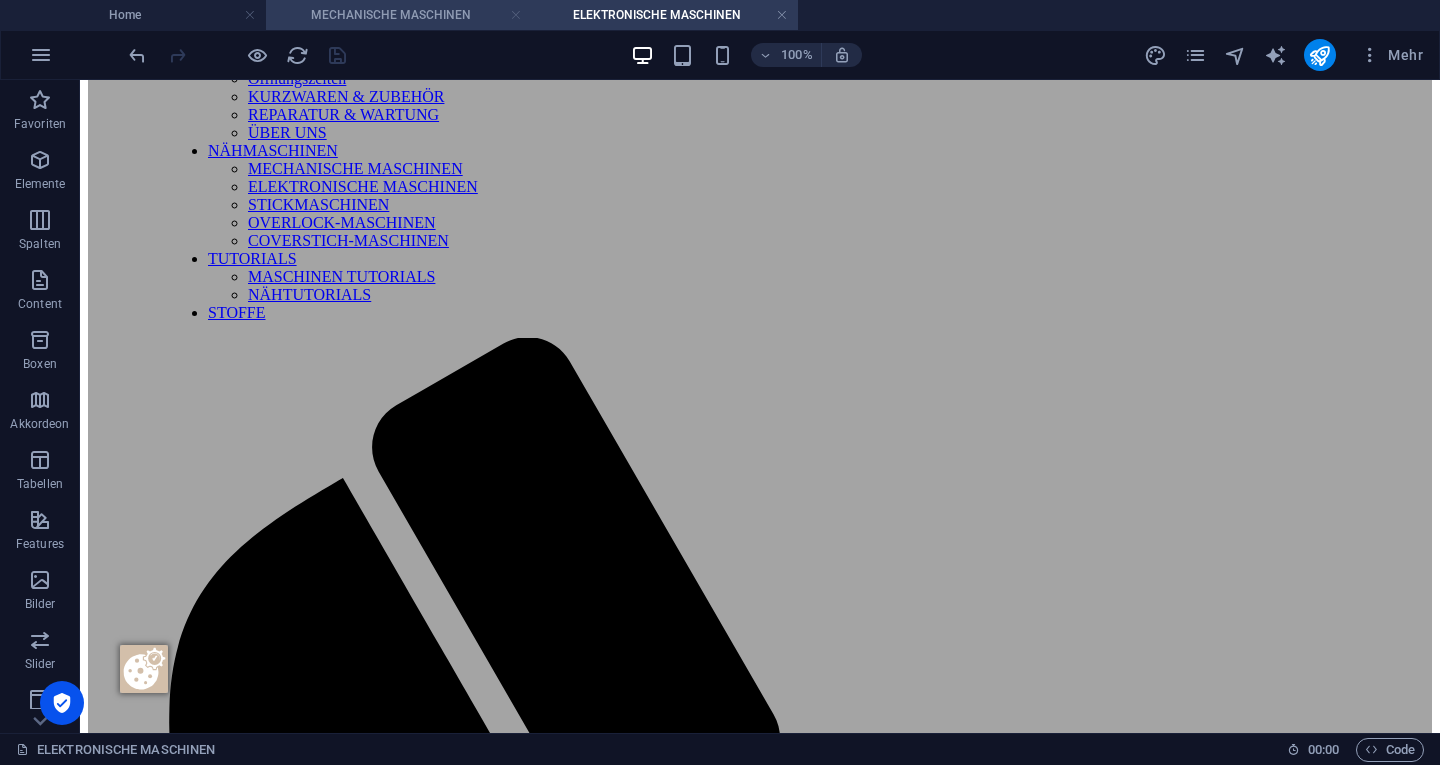 click at bounding box center [516, 15] 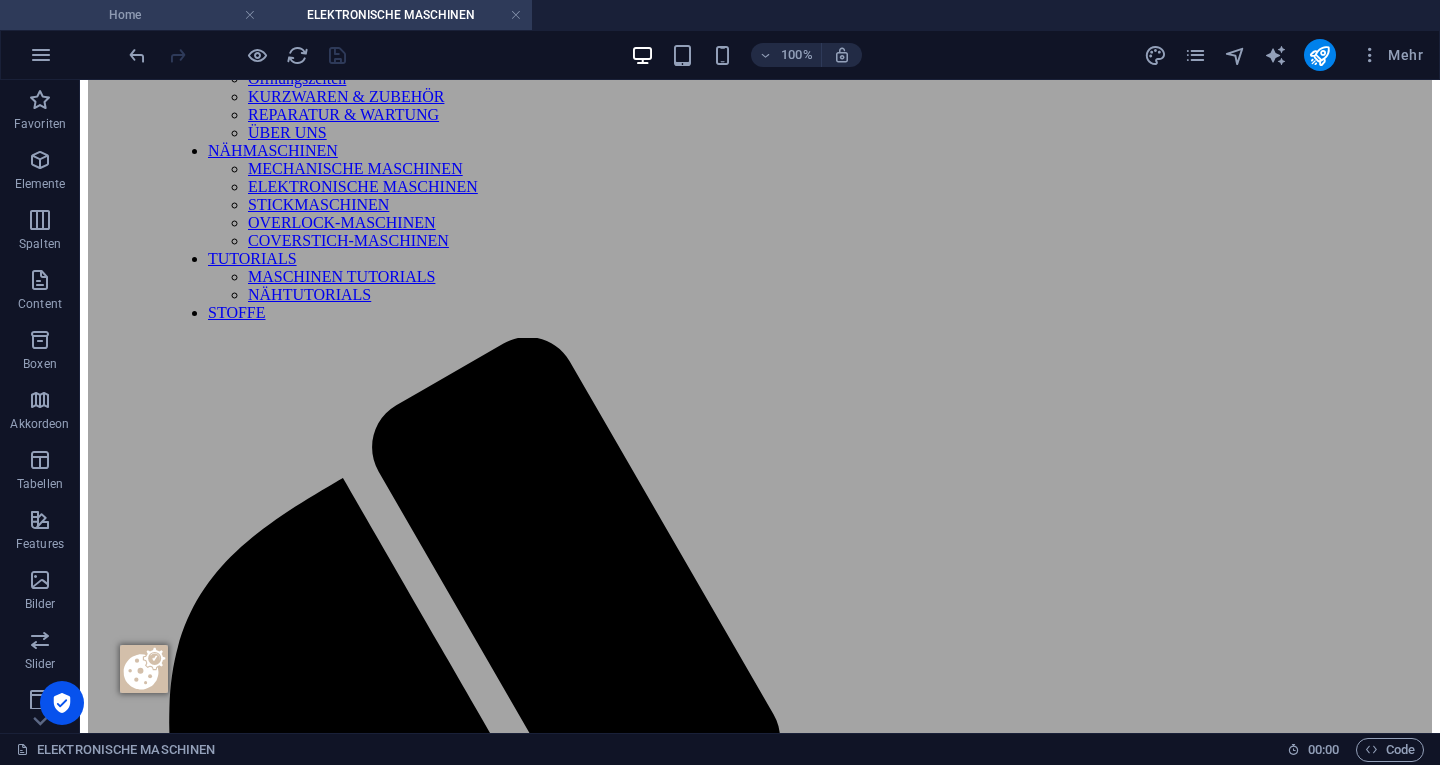 click on "Home" at bounding box center [133, 15] 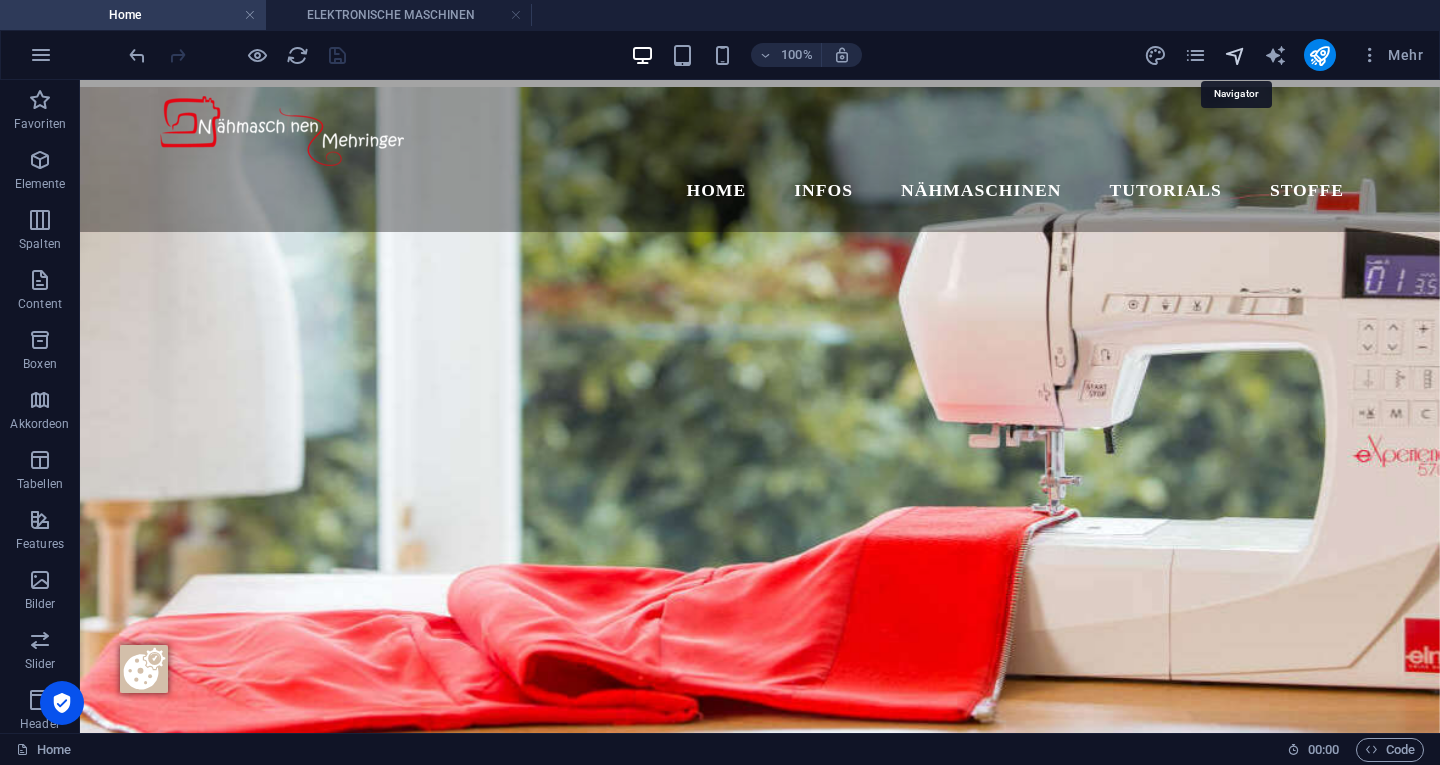 scroll, scrollTop: 4700, scrollLeft: 0, axis: vertical 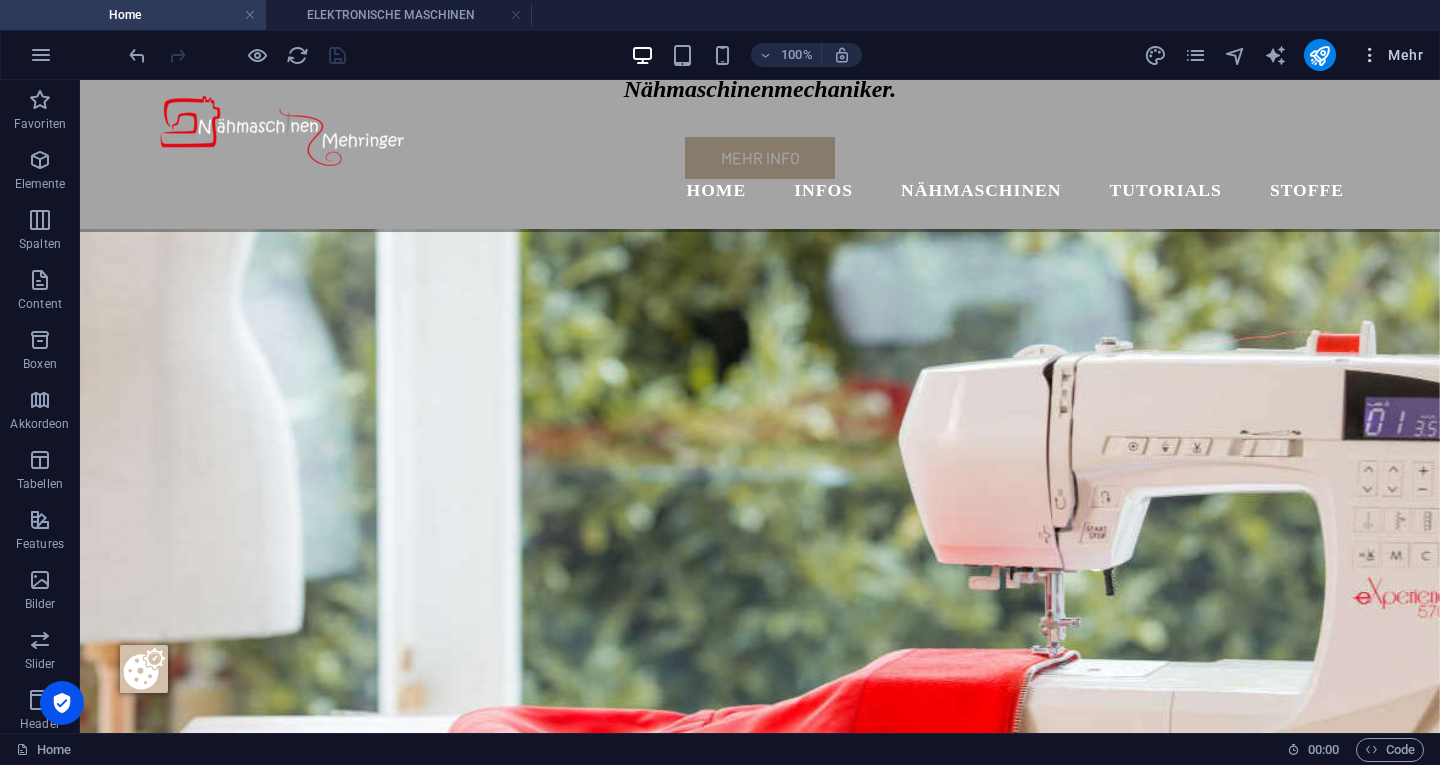 click at bounding box center (1370, 55) 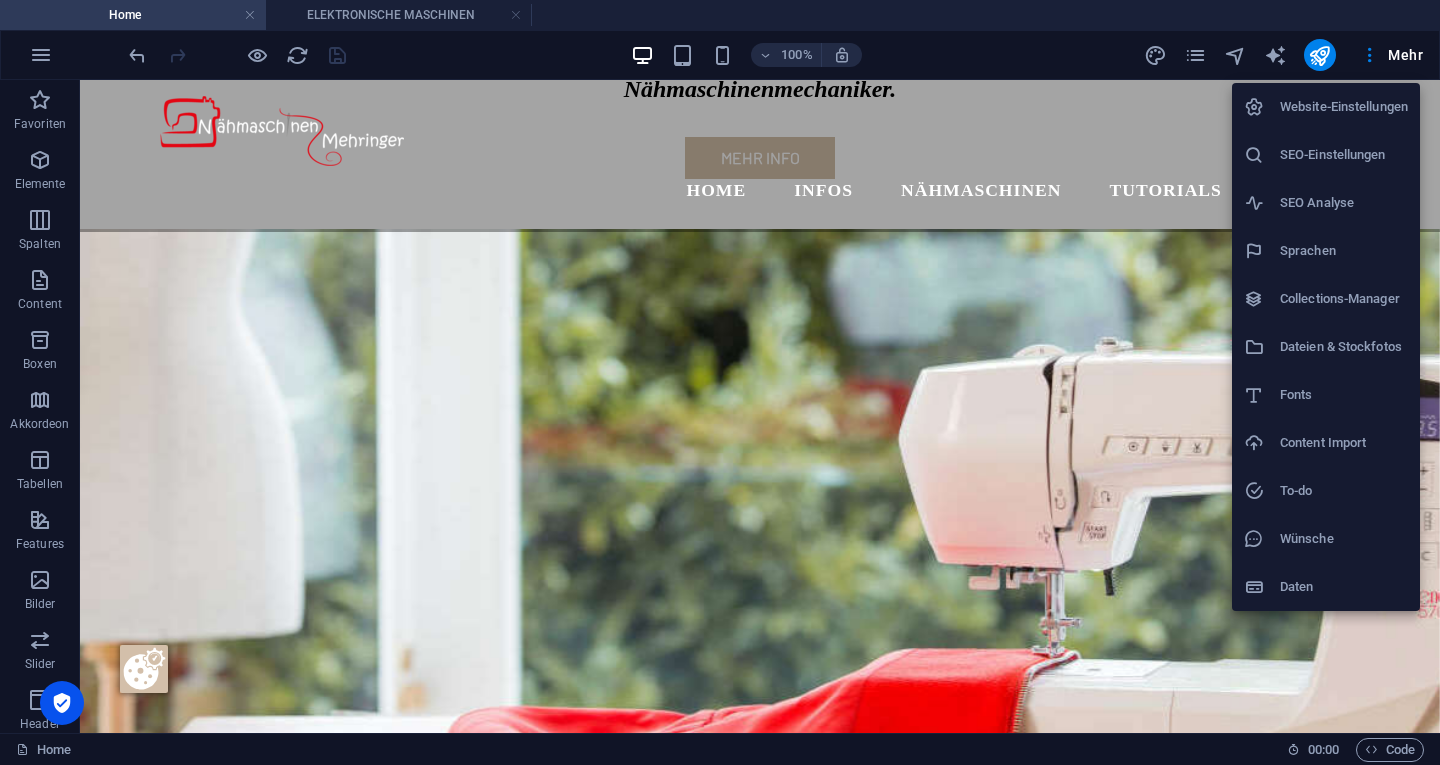 click at bounding box center (720, 382) 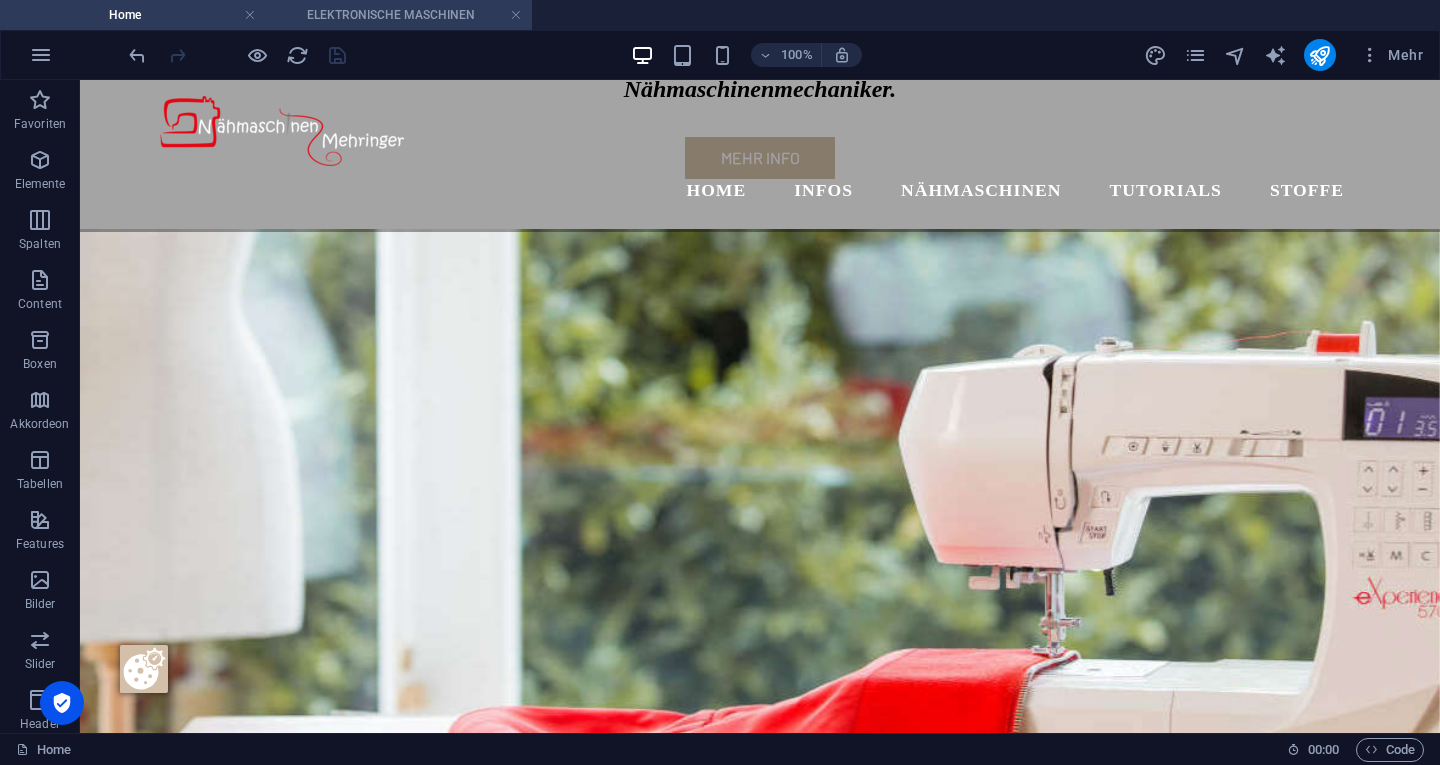 click on "ELEKTRONISCHE MASCHINEN" at bounding box center (399, 15) 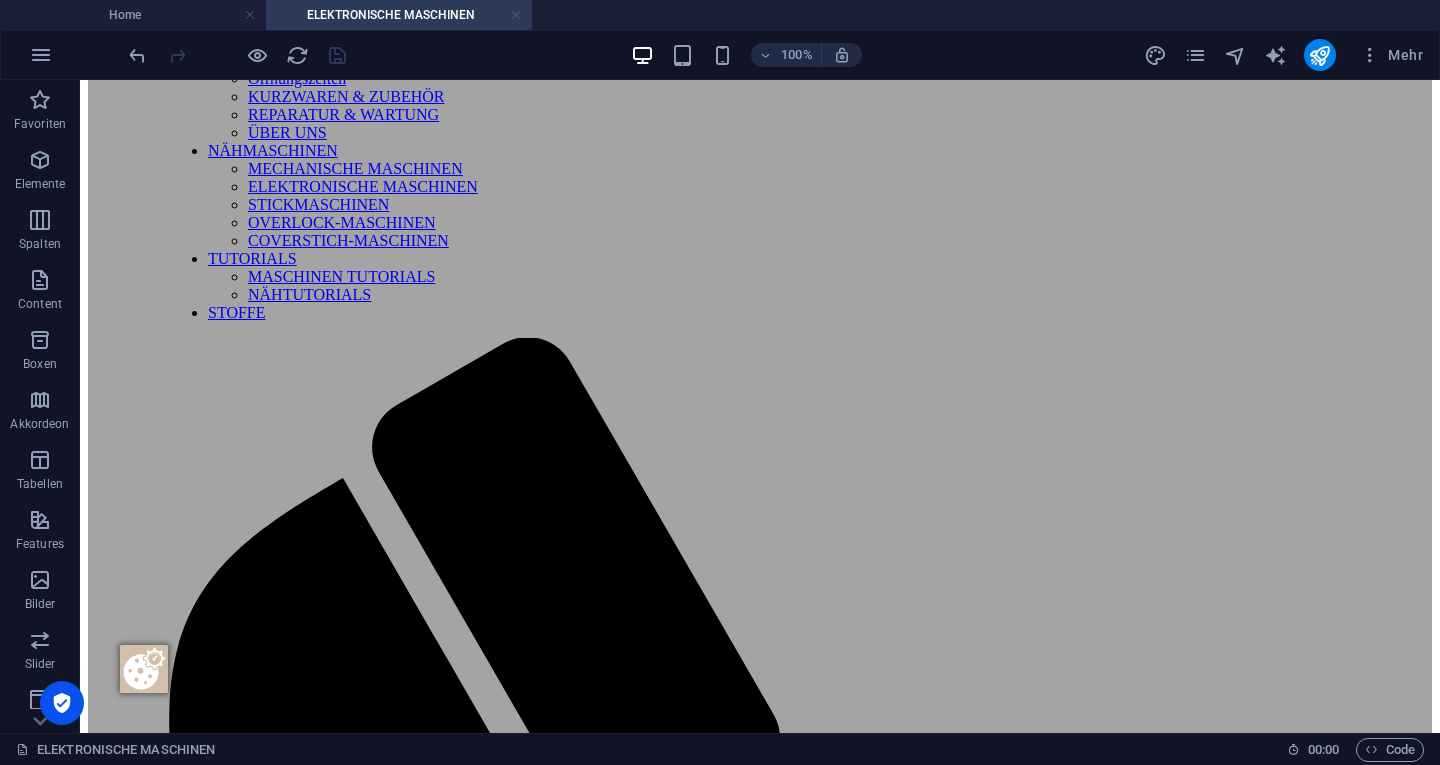 click at bounding box center (516, 15) 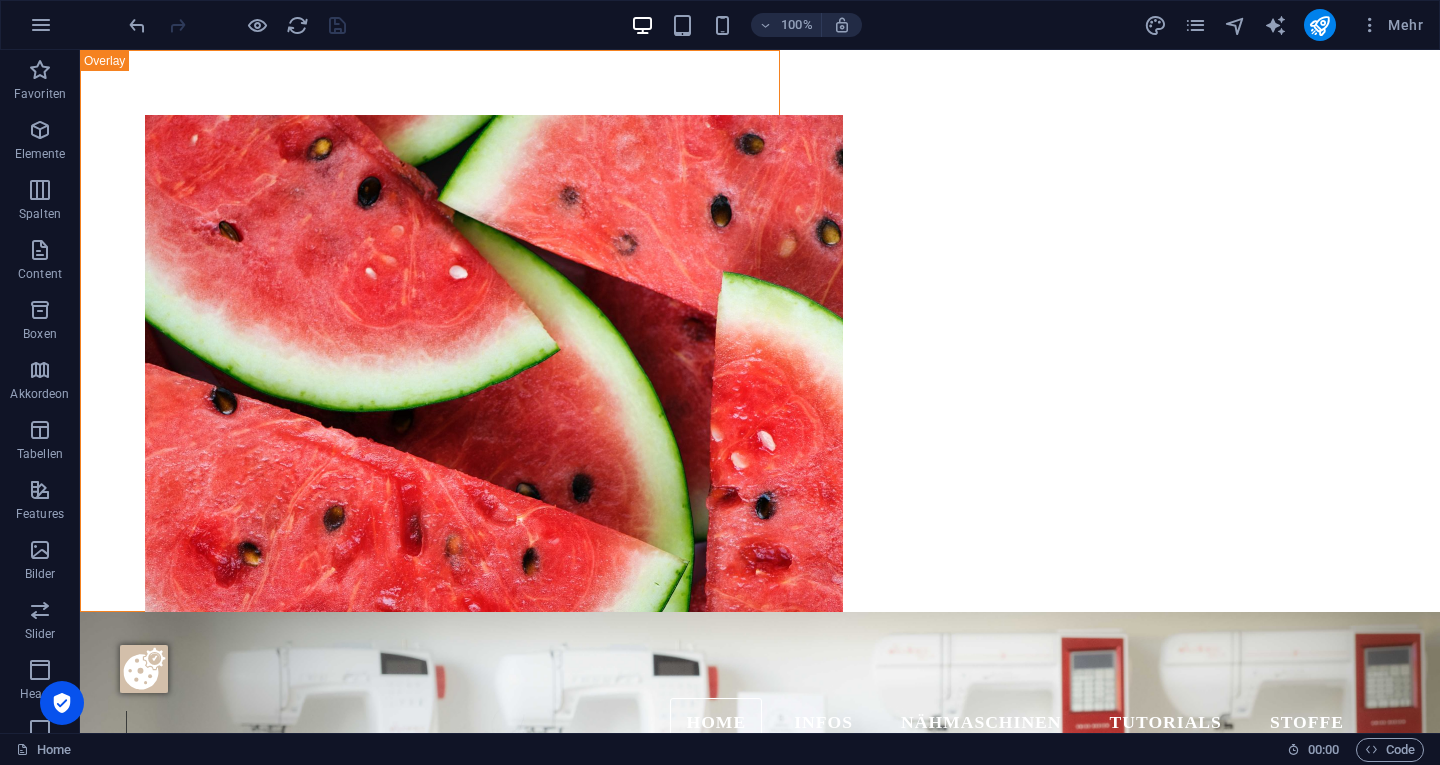 scroll, scrollTop: 4700, scrollLeft: 0, axis: vertical 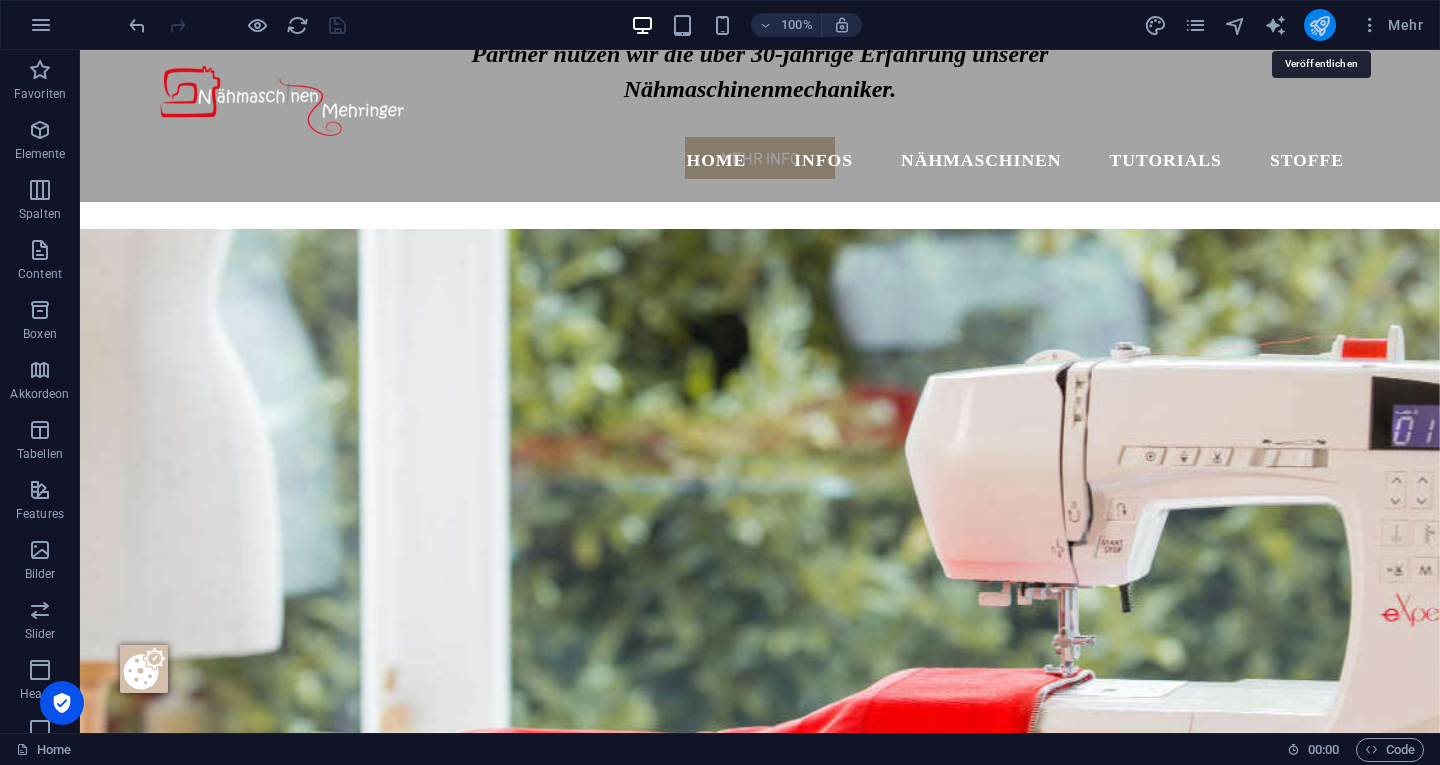 click at bounding box center [1319, 25] 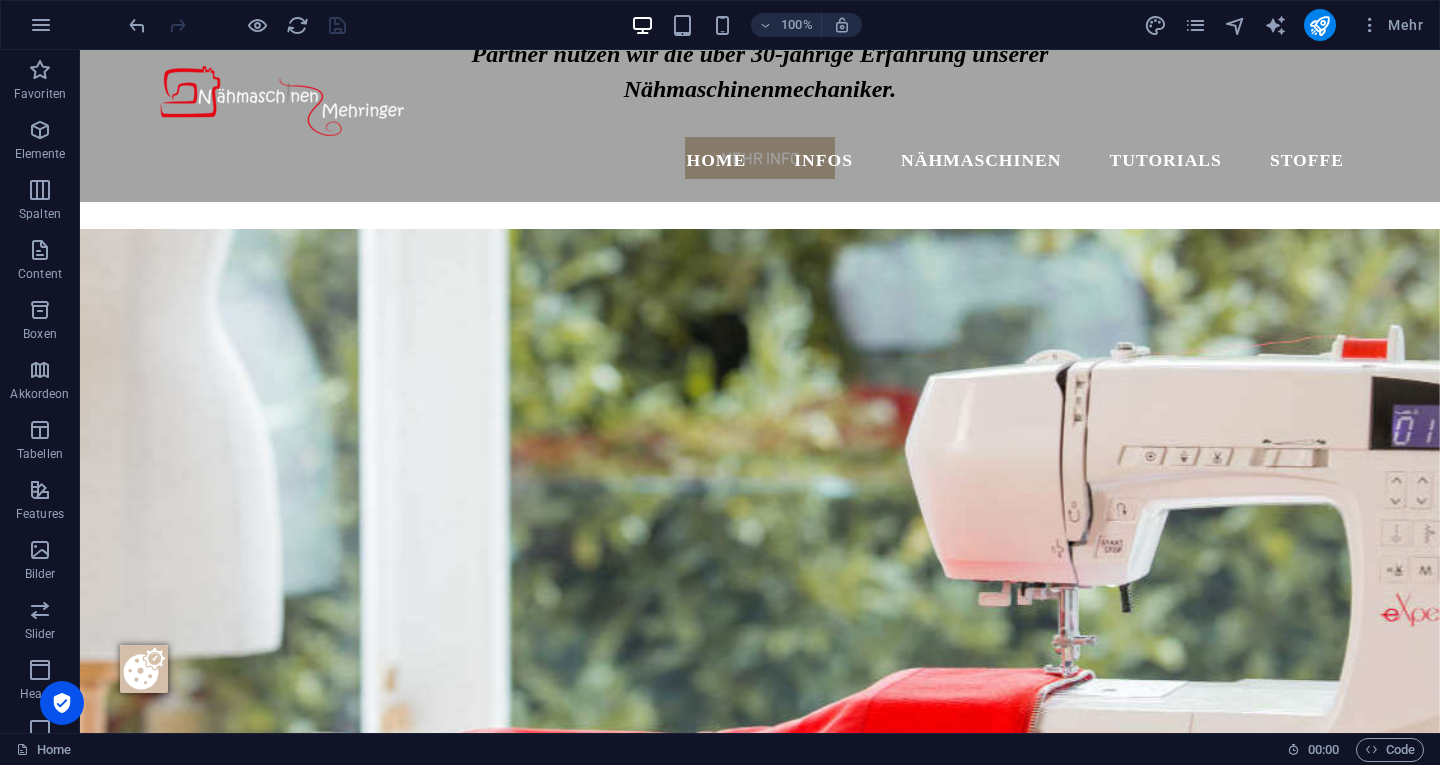 click at bounding box center (237, 25) 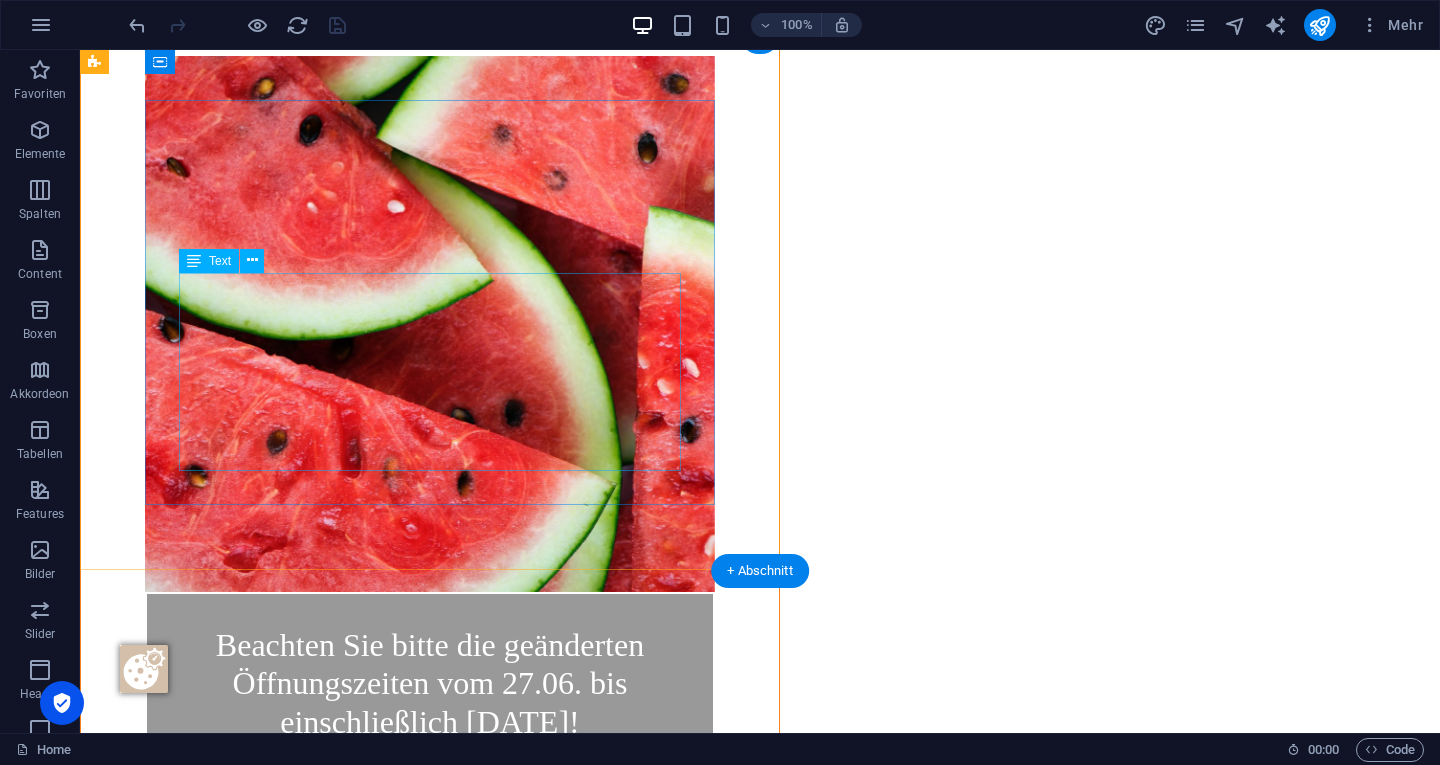scroll, scrollTop: 0, scrollLeft: 0, axis: both 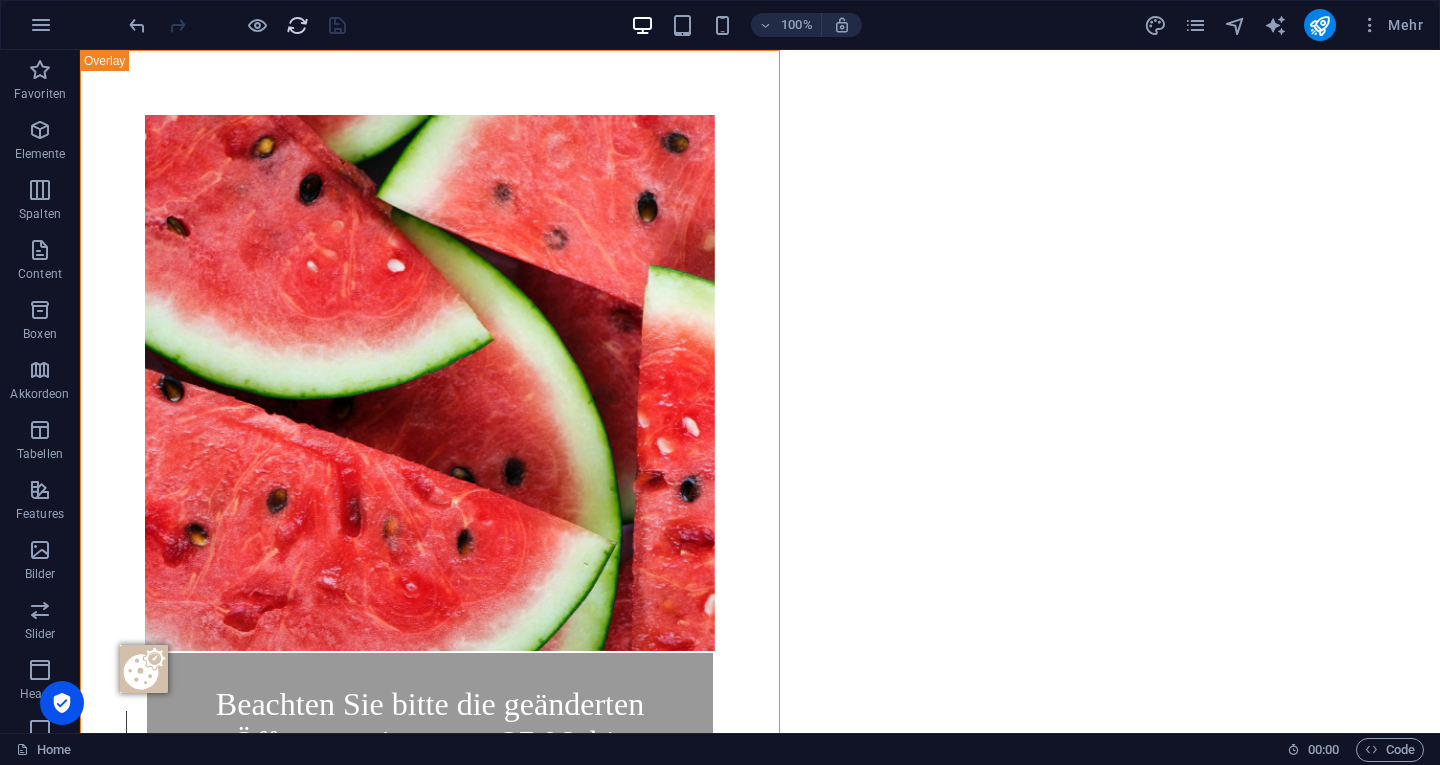 click at bounding box center (297, 25) 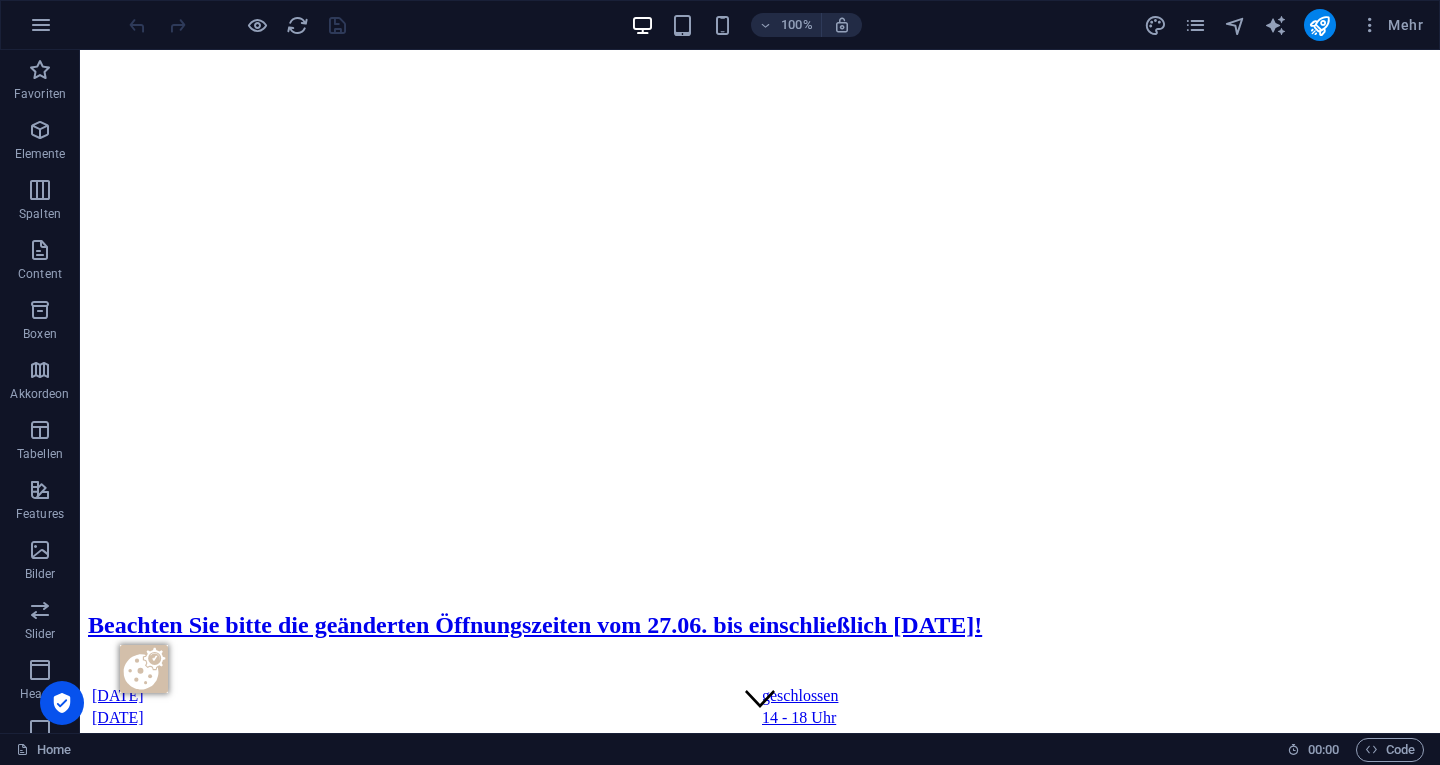 scroll, scrollTop: 0, scrollLeft: 0, axis: both 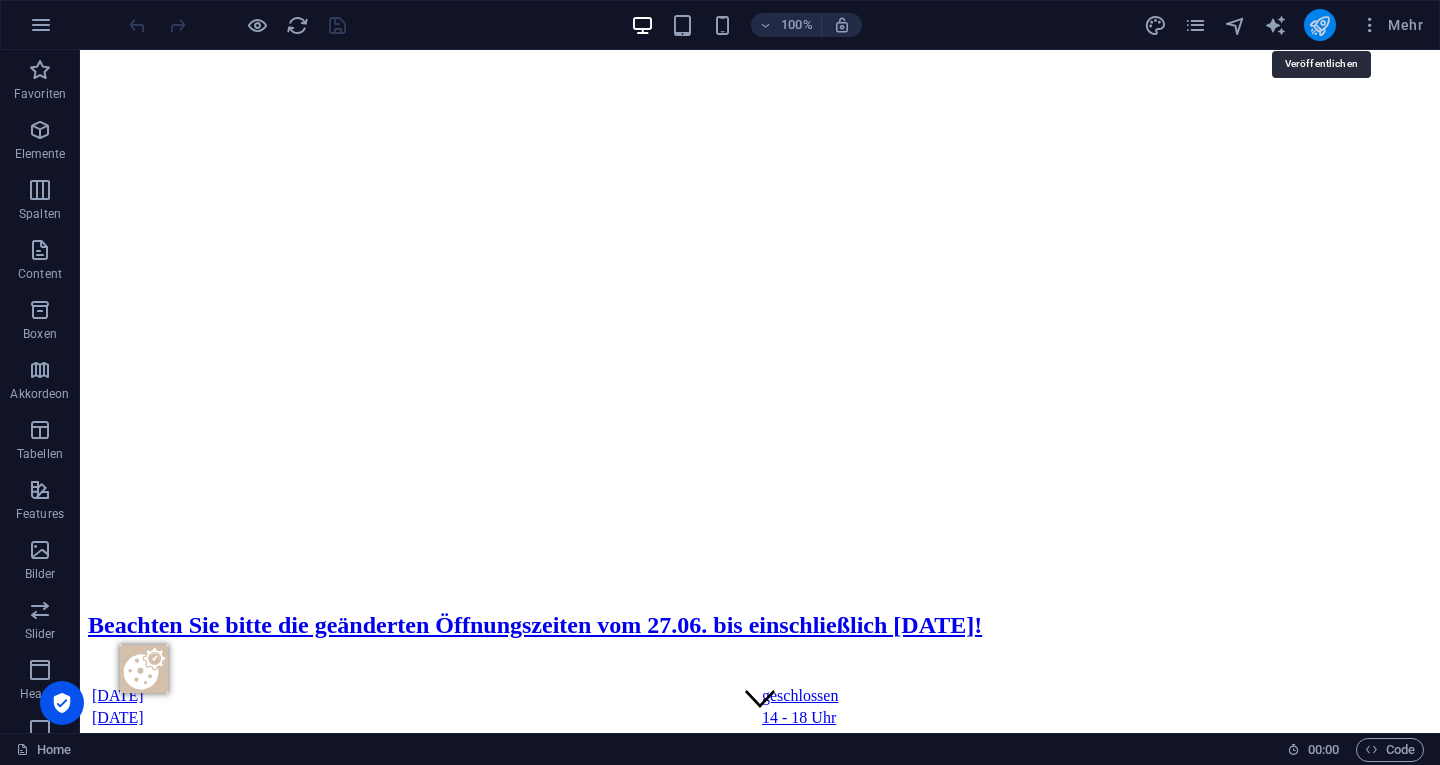 click at bounding box center (1319, 25) 